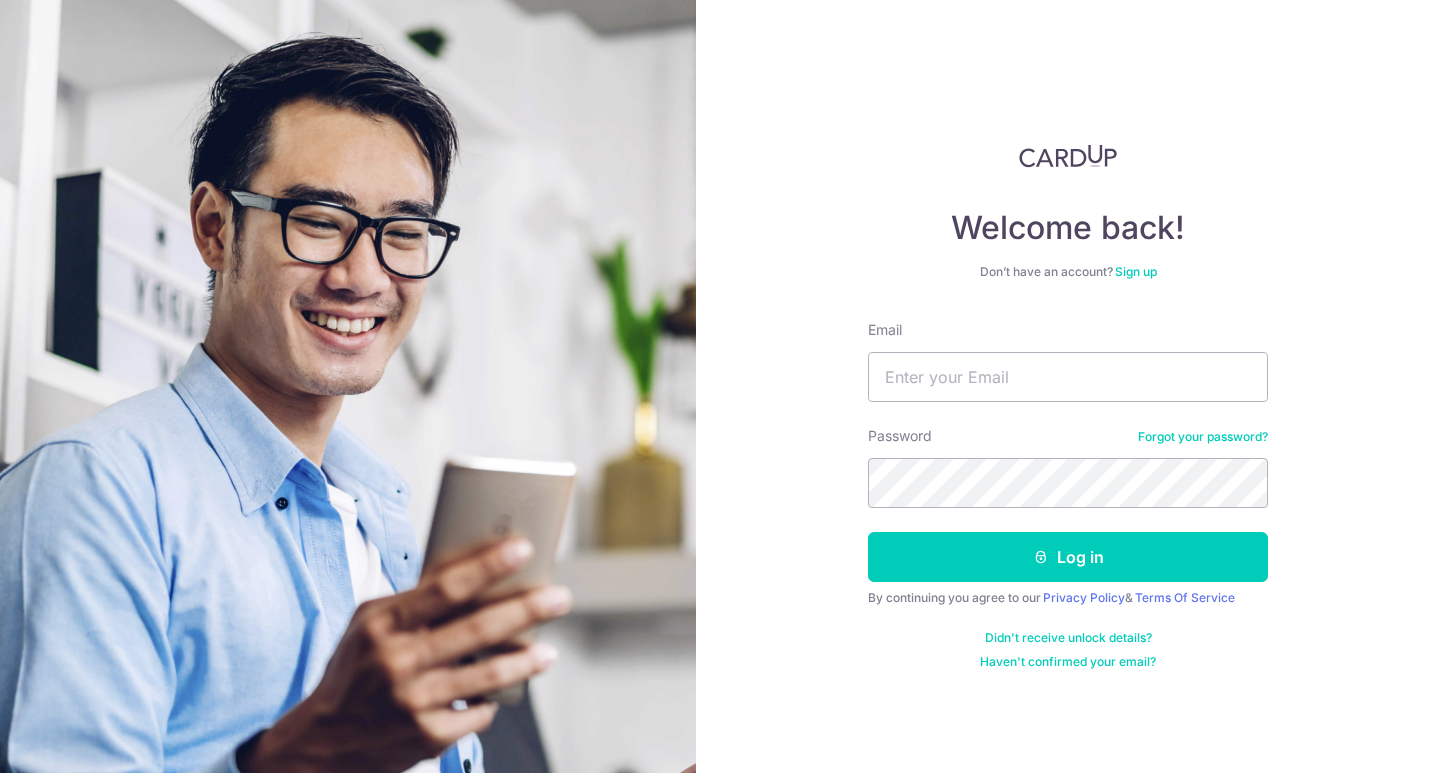 scroll, scrollTop: 0, scrollLeft: 0, axis: both 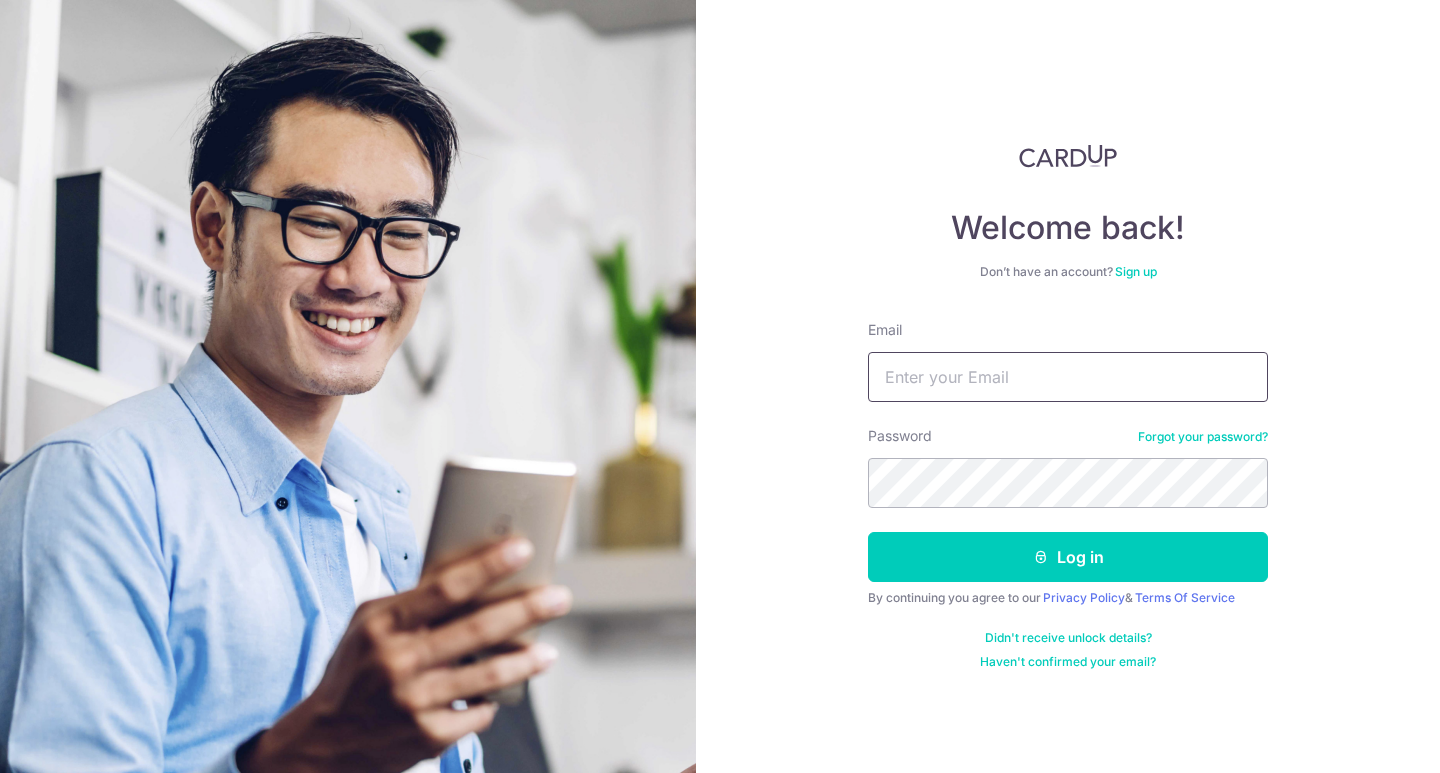click on "Email" at bounding box center (1068, 377) 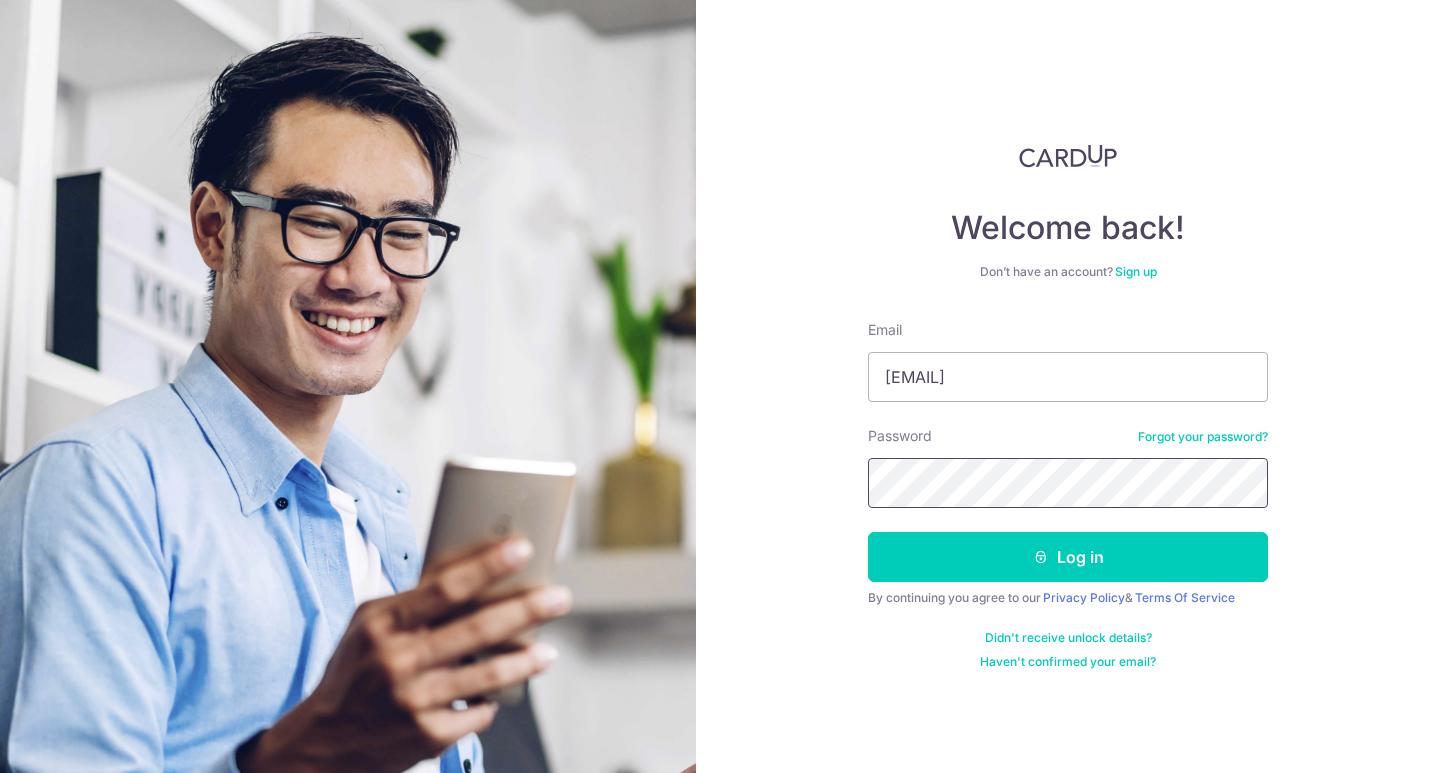 click on "Welcome back!
Don’t have an account?  Sign up
Email
maegan.tan@brewindesignoffice.com
Password
Forgot your password?
Log in
By continuing you agree to our
Privacy Policy
&  Terms Of Service
Didn't receive unlock details?
Haven't confirmed your email?" at bounding box center (1068, 386) 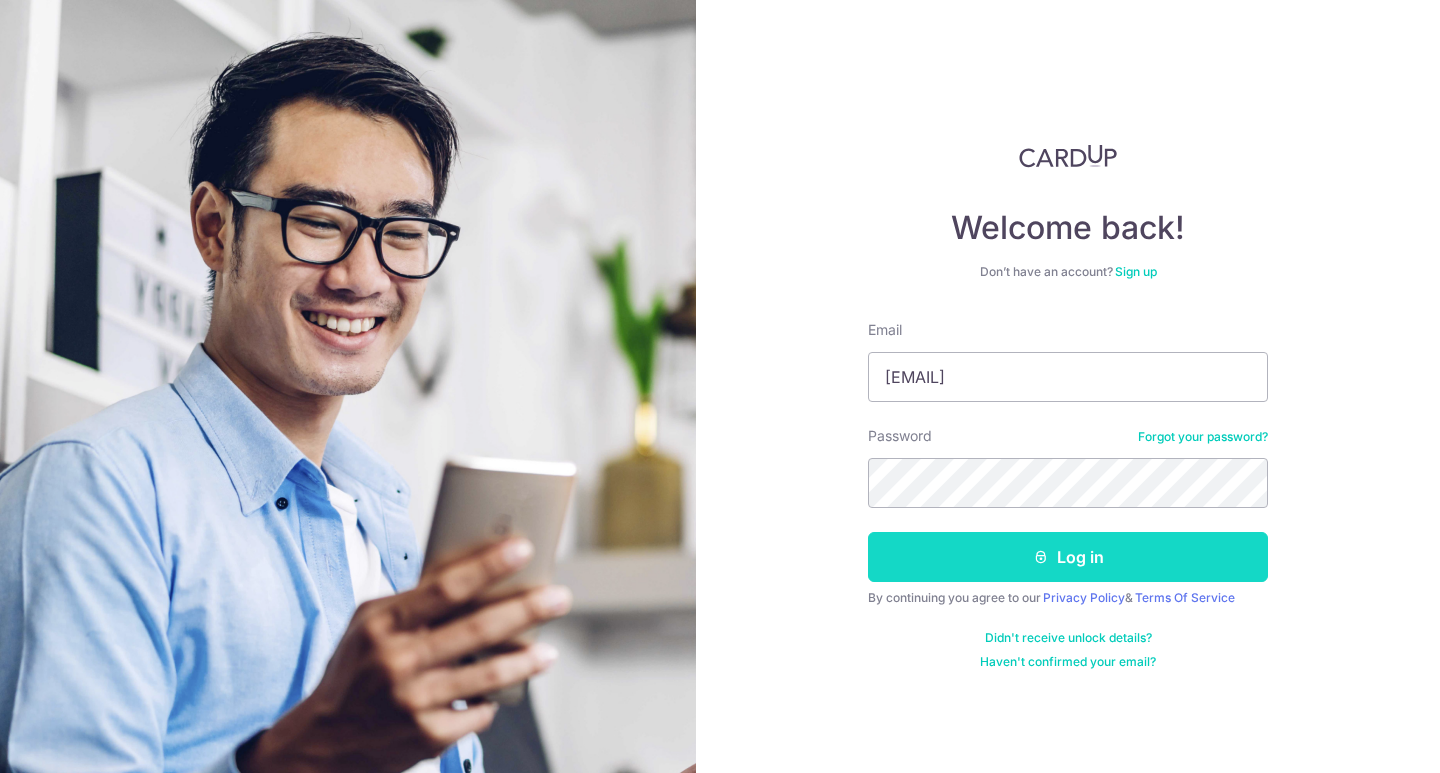click on "Log in" at bounding box center [1068, 557] 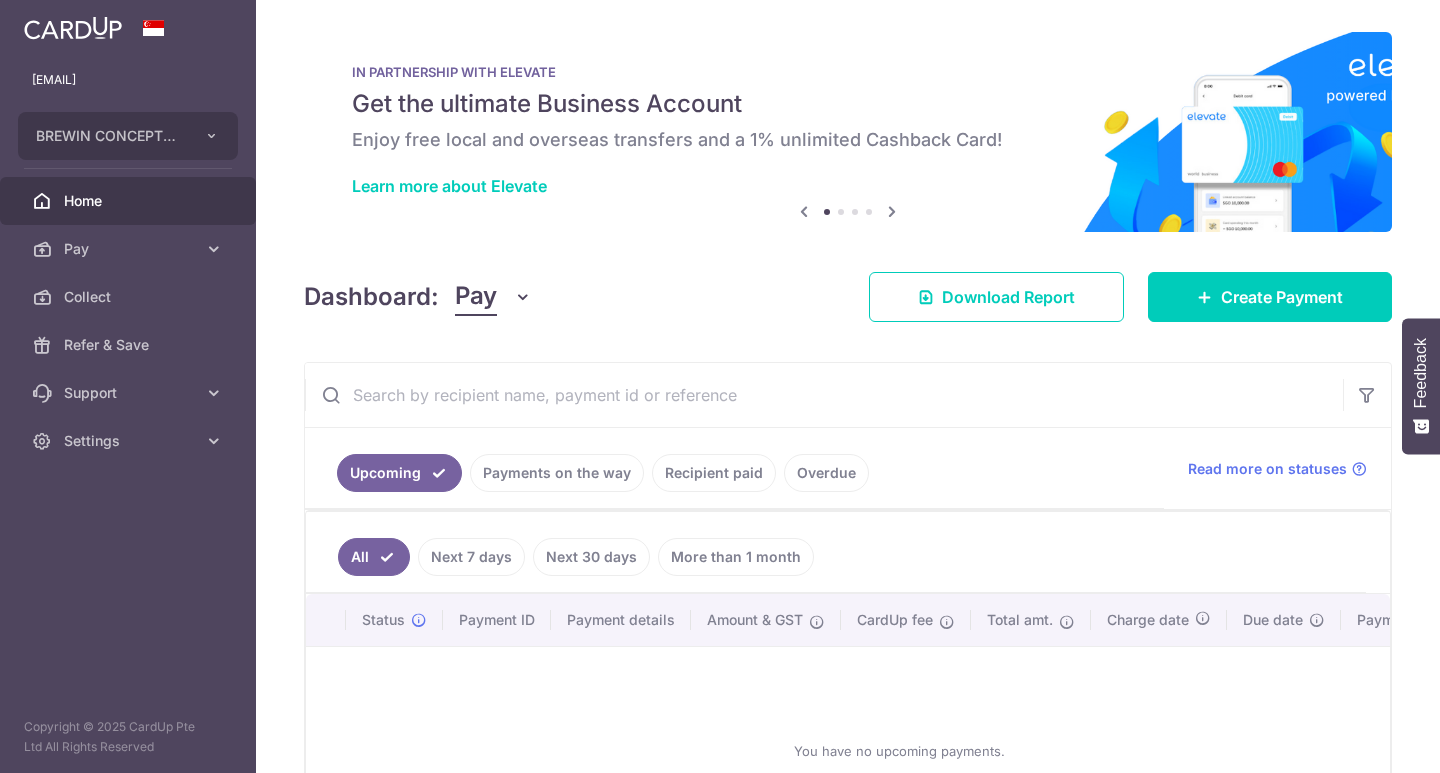 scroll, scrollTop: 0, scrollLeft: 0, axis: both 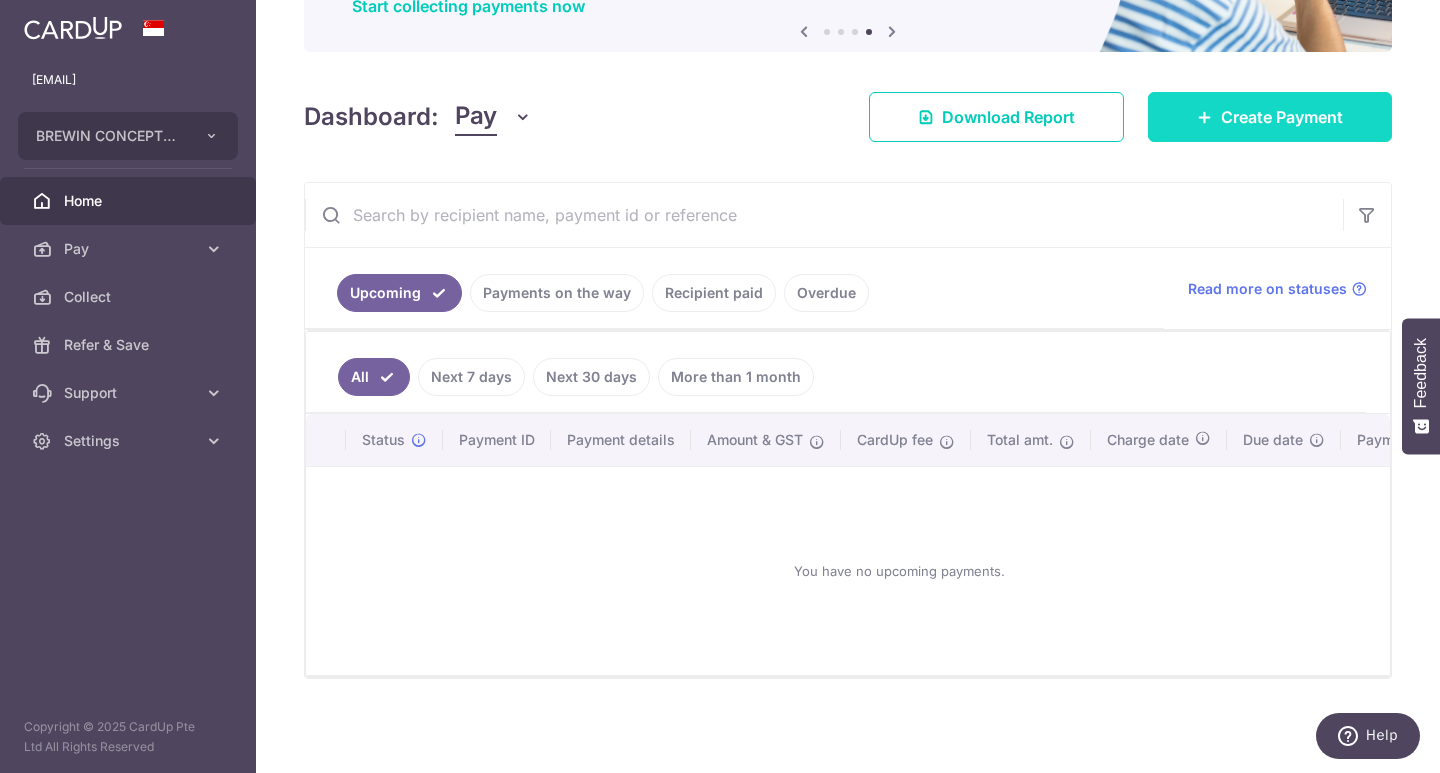 click on "Create Payment" at bounding box center (1282, 117) 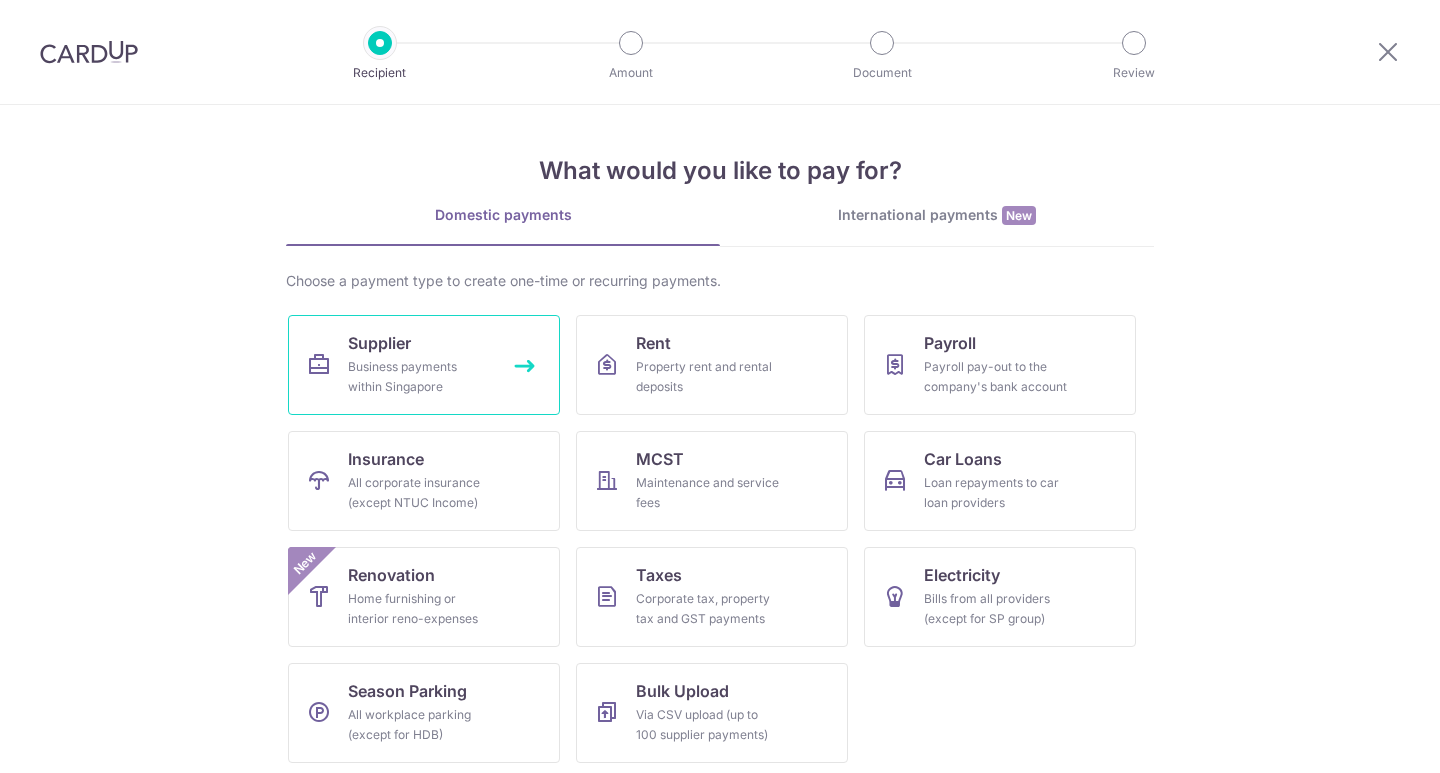 scroll, scrollTop: 0, scrollLeft: 0, axis: both 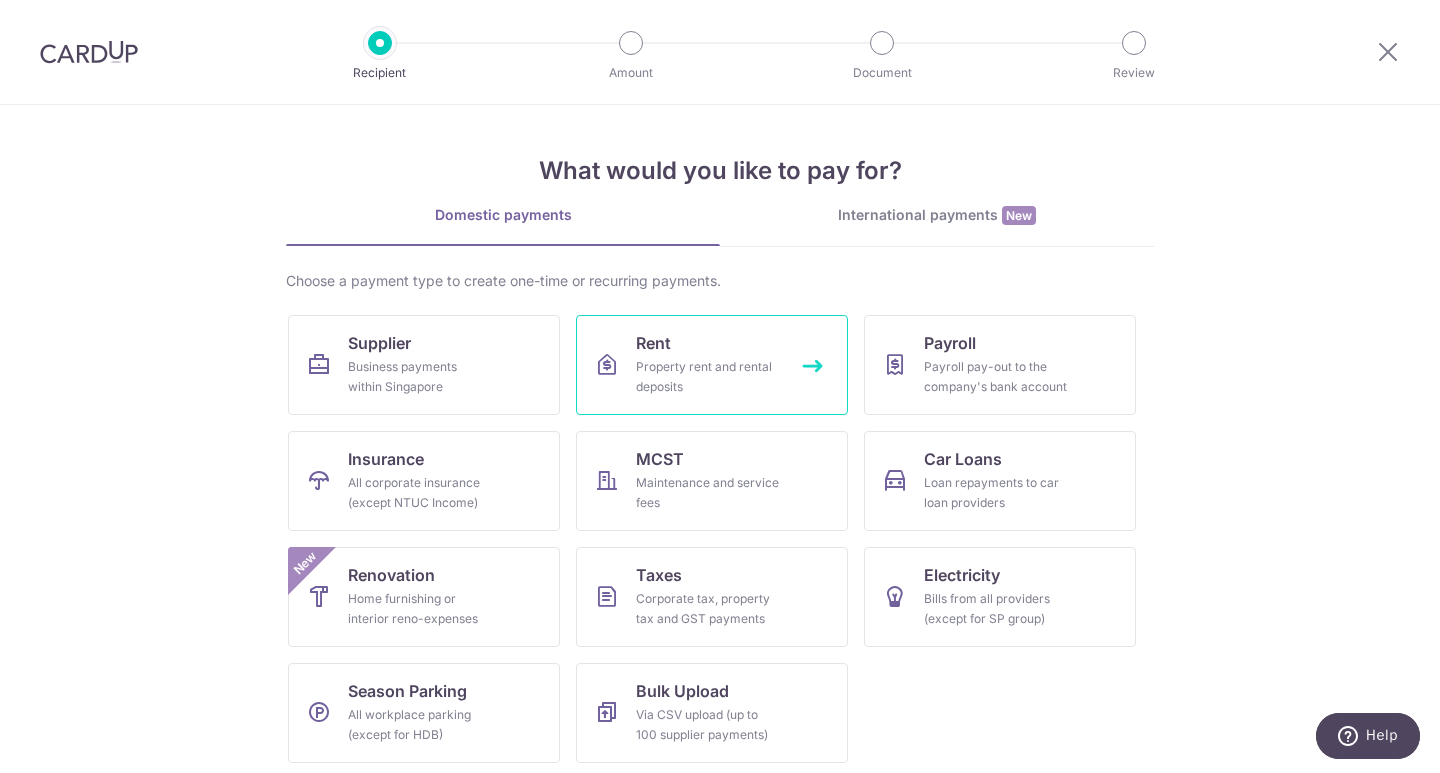 click on "Property rent and rental deposits" at bounding box center [708, 377] 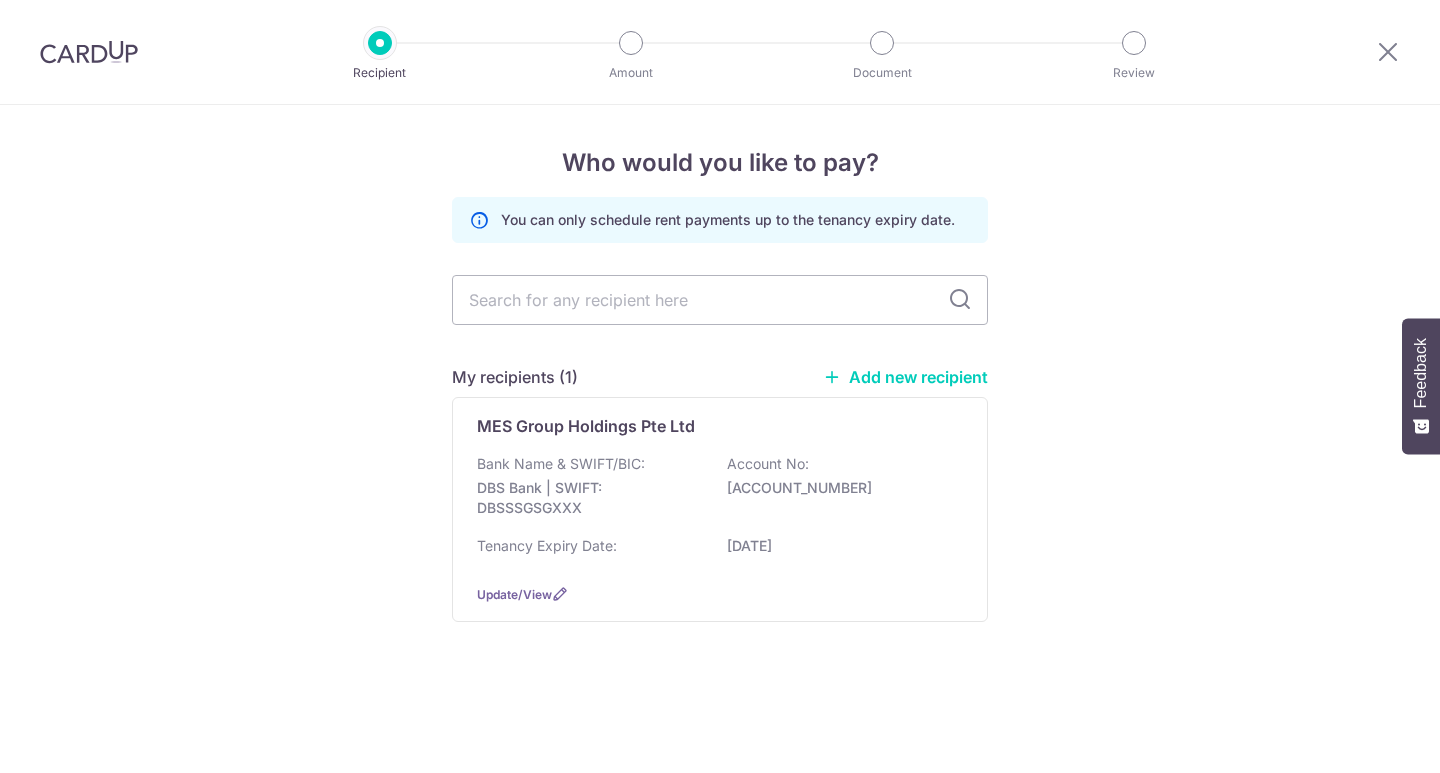 scroll, scrollTop: 0, scrollLeft: 0, axis: both 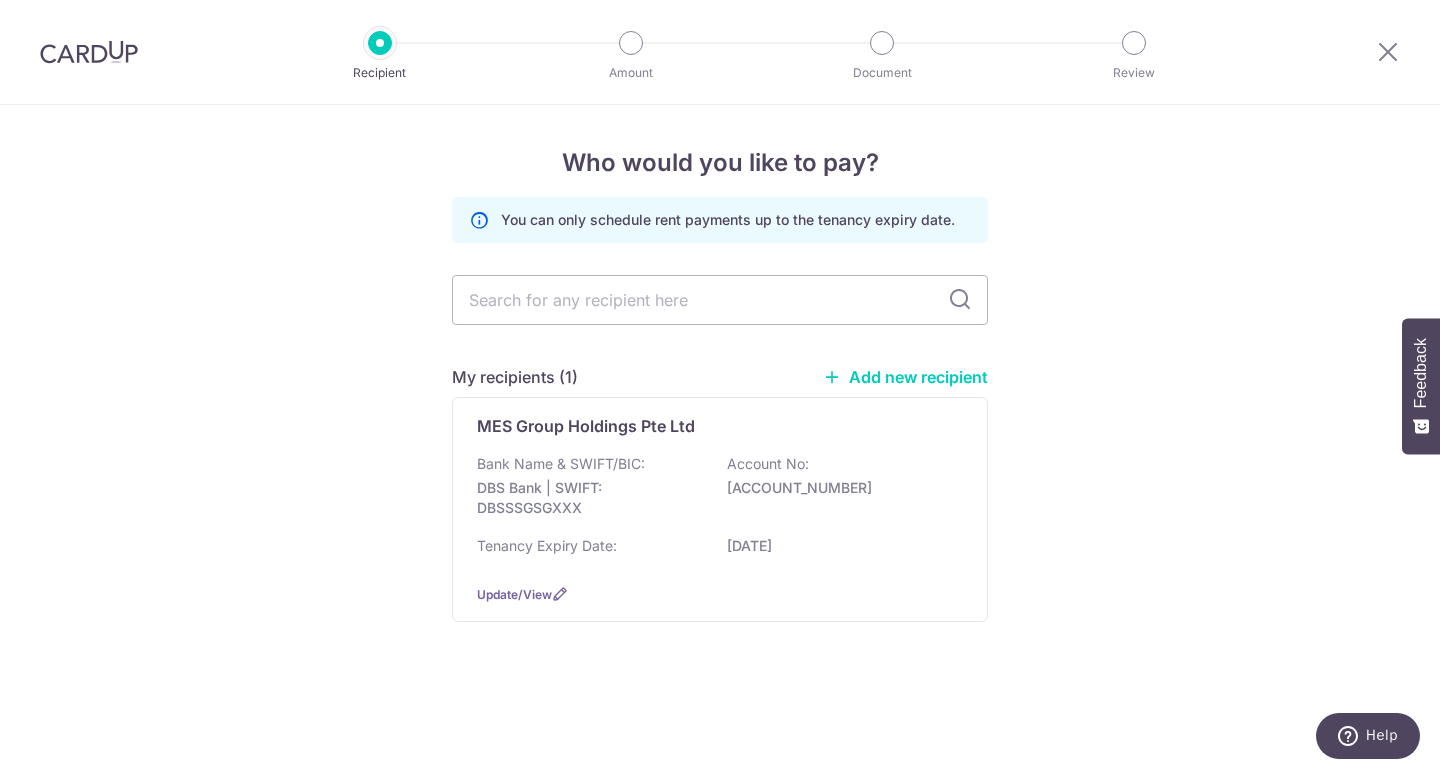 click at bounding box center (720, 300) 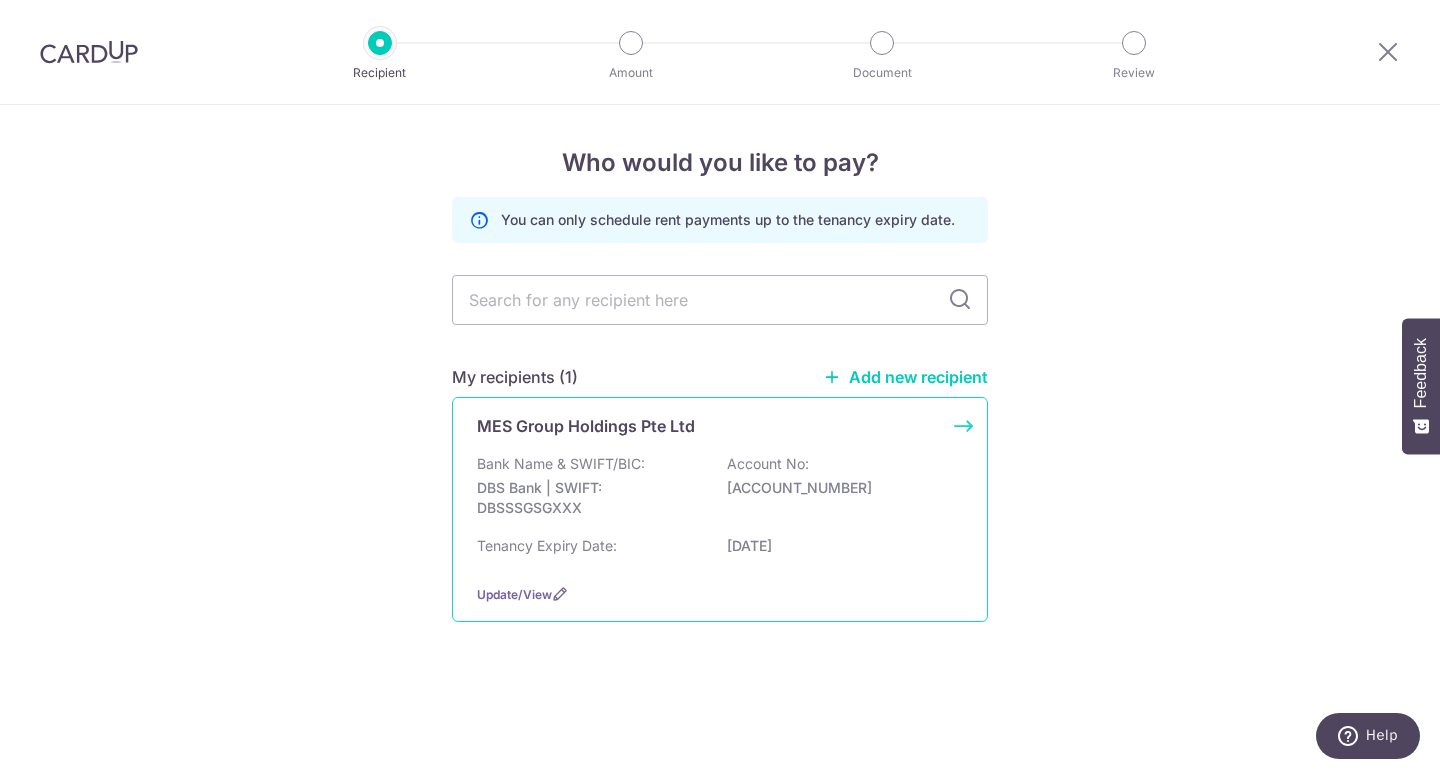 click on "Bank Name & SWIFT/BIC:
DBS Bank | SWIFT: DBSSSGSGXXX
Account No:
0039046650" at bounding box center [720, 491] 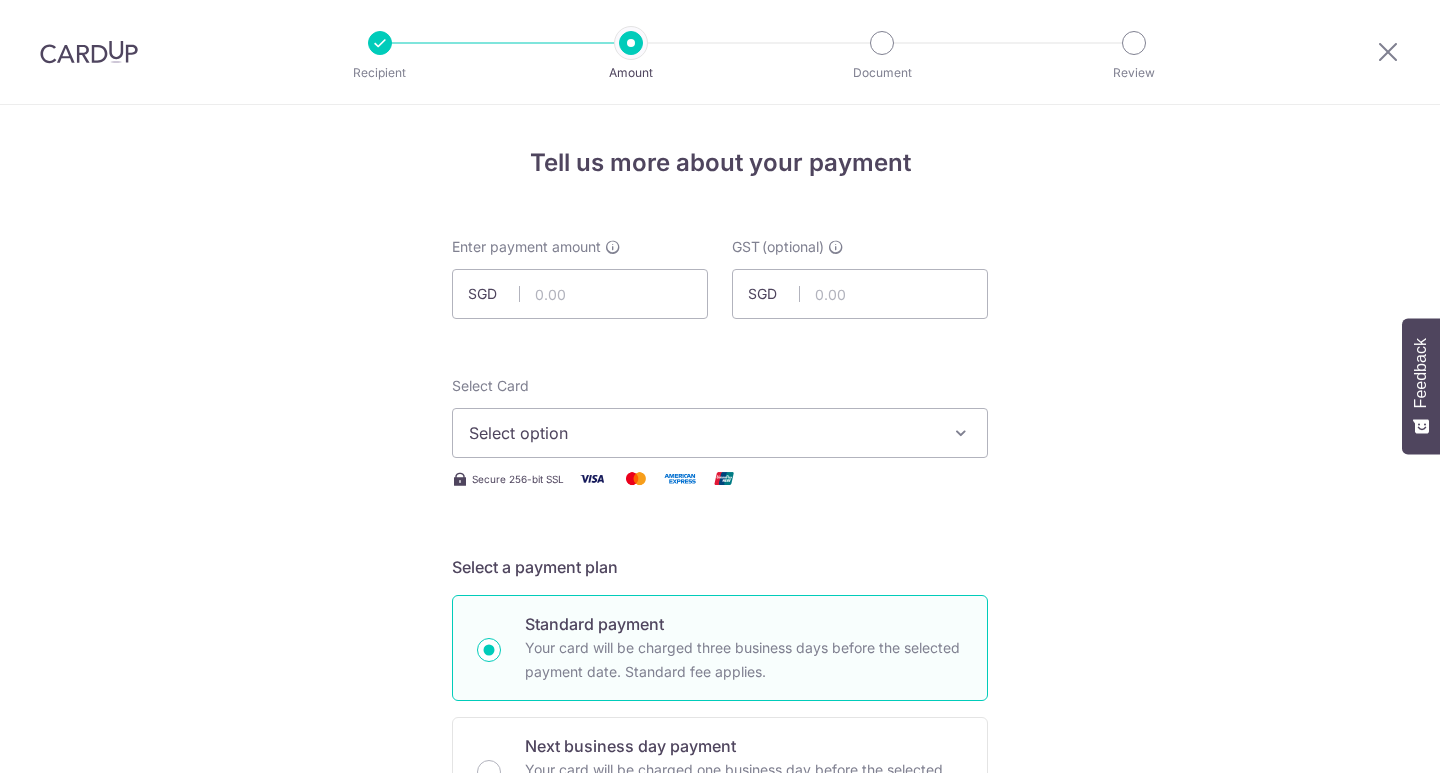click at bounding box center [580, 294] 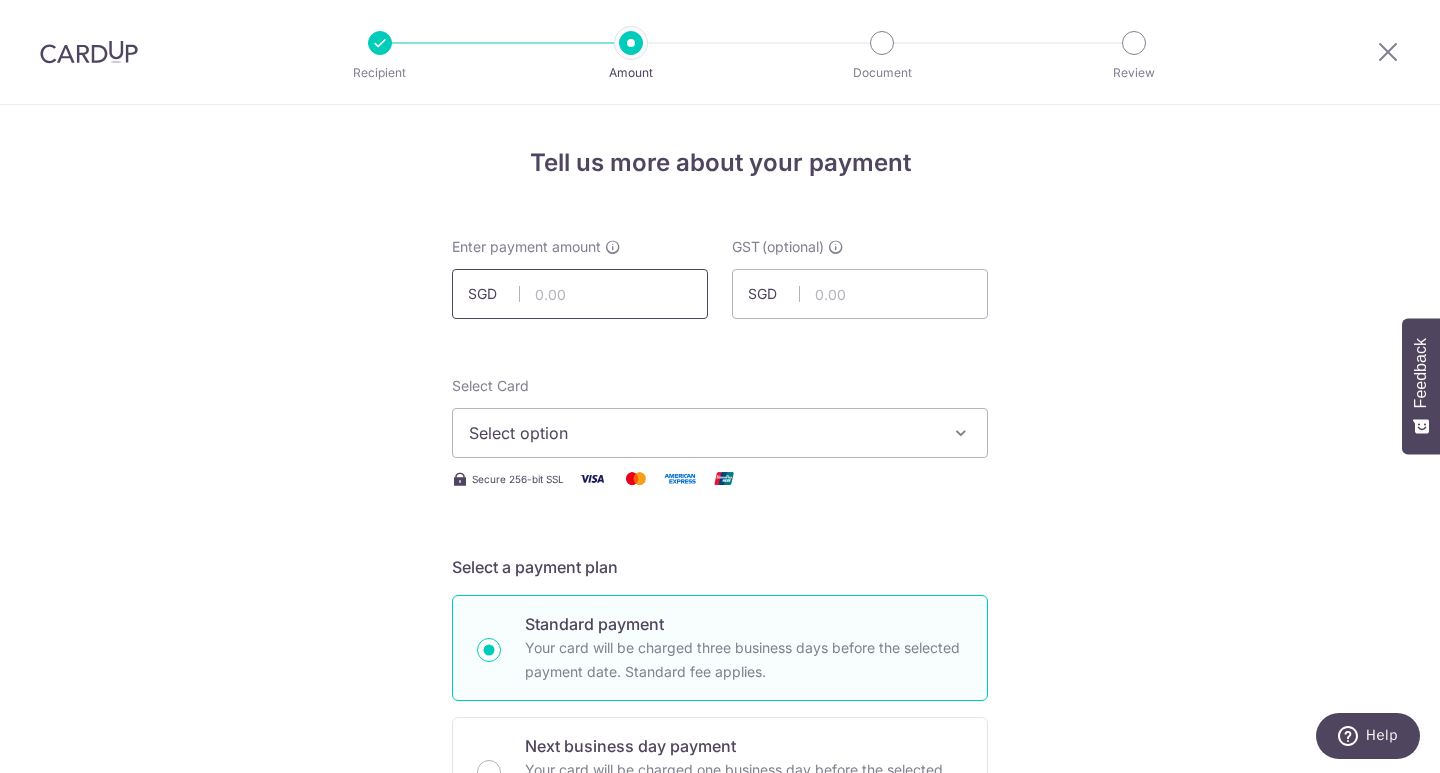 click at bounding box center (580, 294) 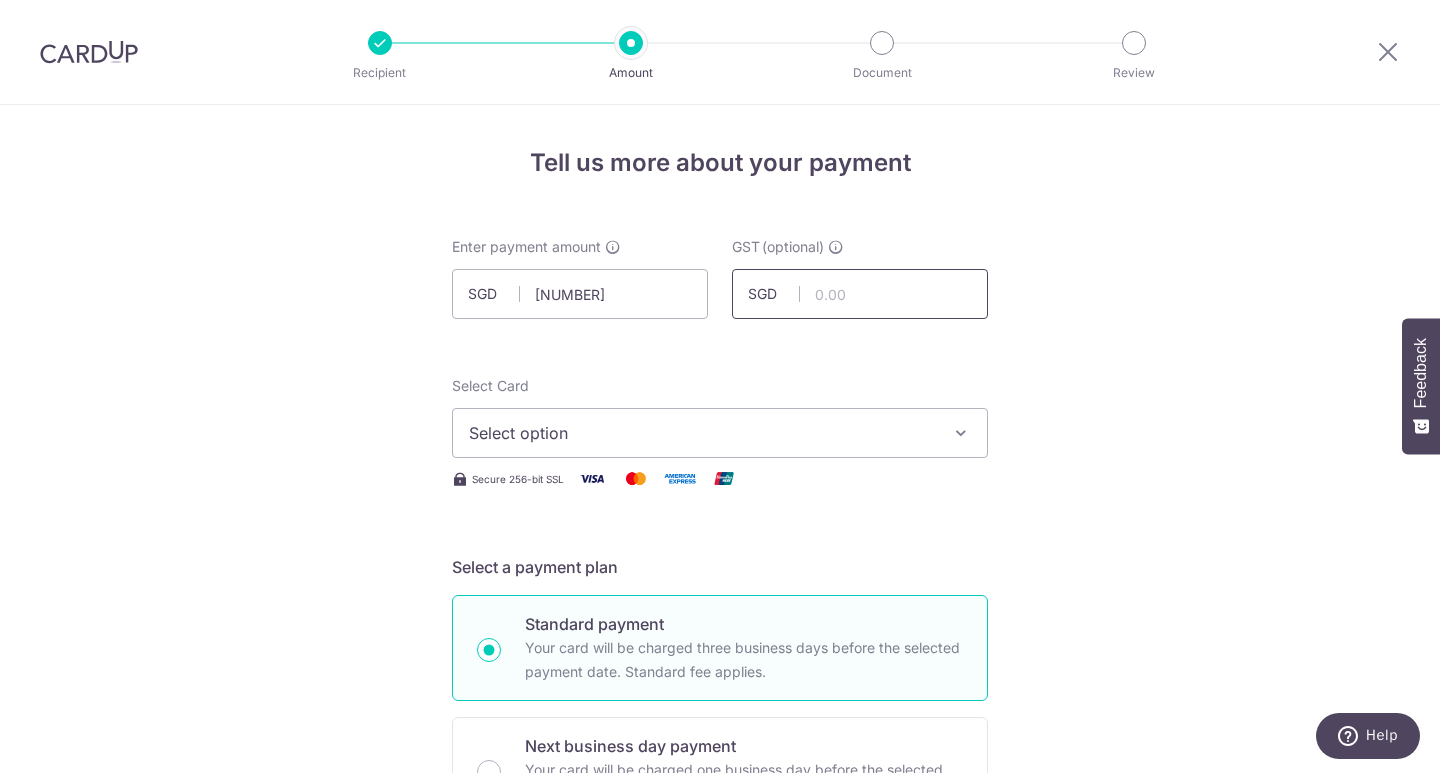 type on "17,719.38" 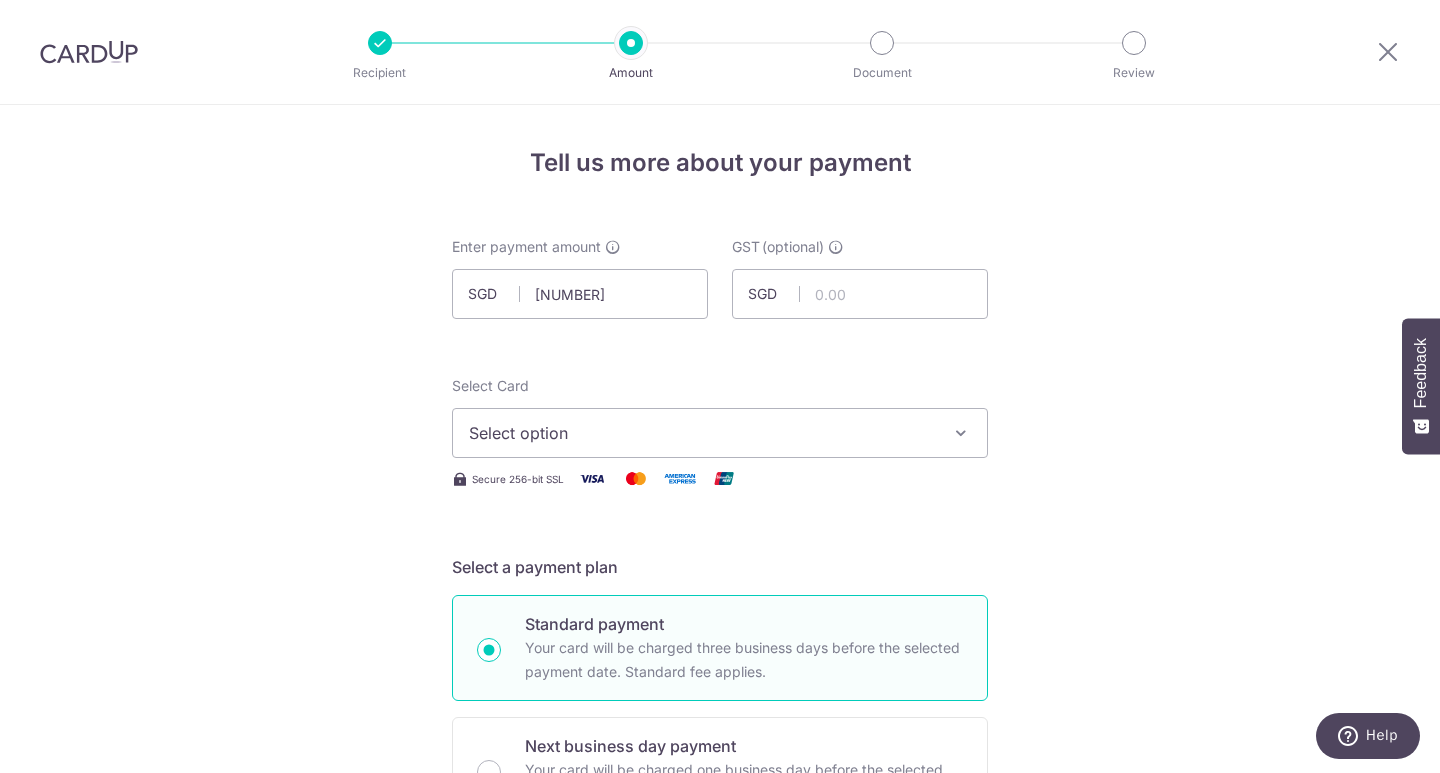 click on "Select option" at bounding box center [702, 433] 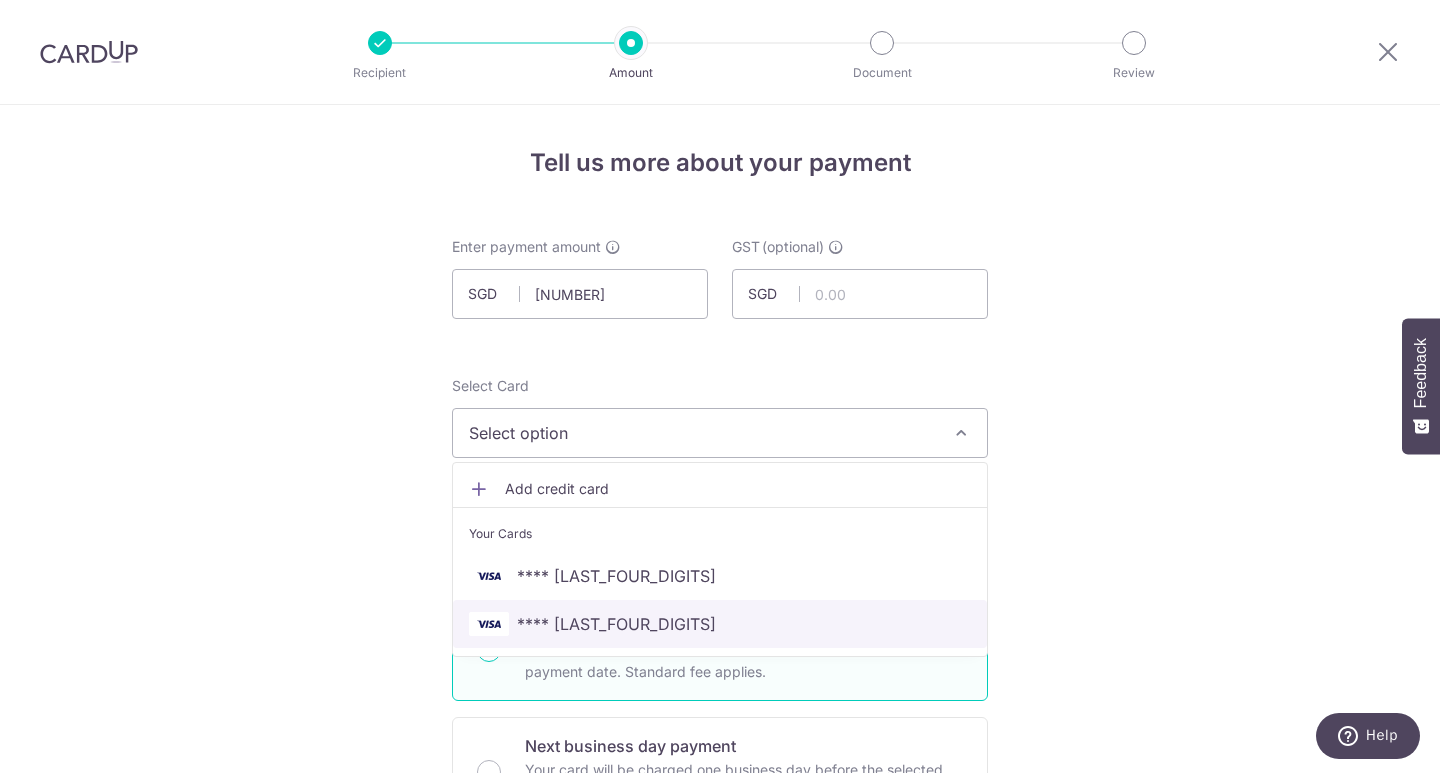 click on "**** 8897" at bounding box center (720, 624) 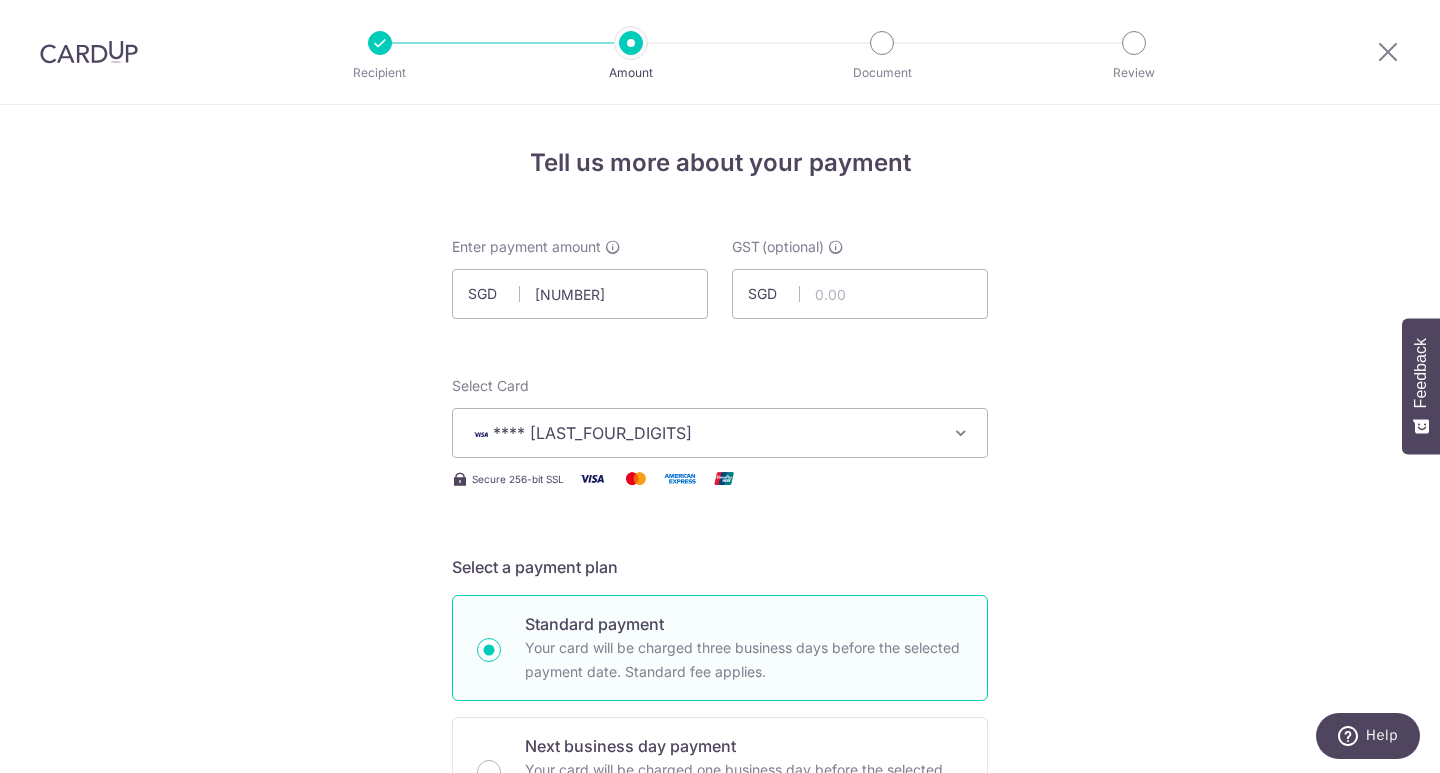 click on "Tell us more about your payment
Enter payment amount
SGD
17,719.38
17719.38
GST
(optional)
SGD
Select Card
**** 8897
Add credit card
Your Cards
**** 3778
**** 8897
Secure 256-bit SSL" at bounding box center (720, 1076) 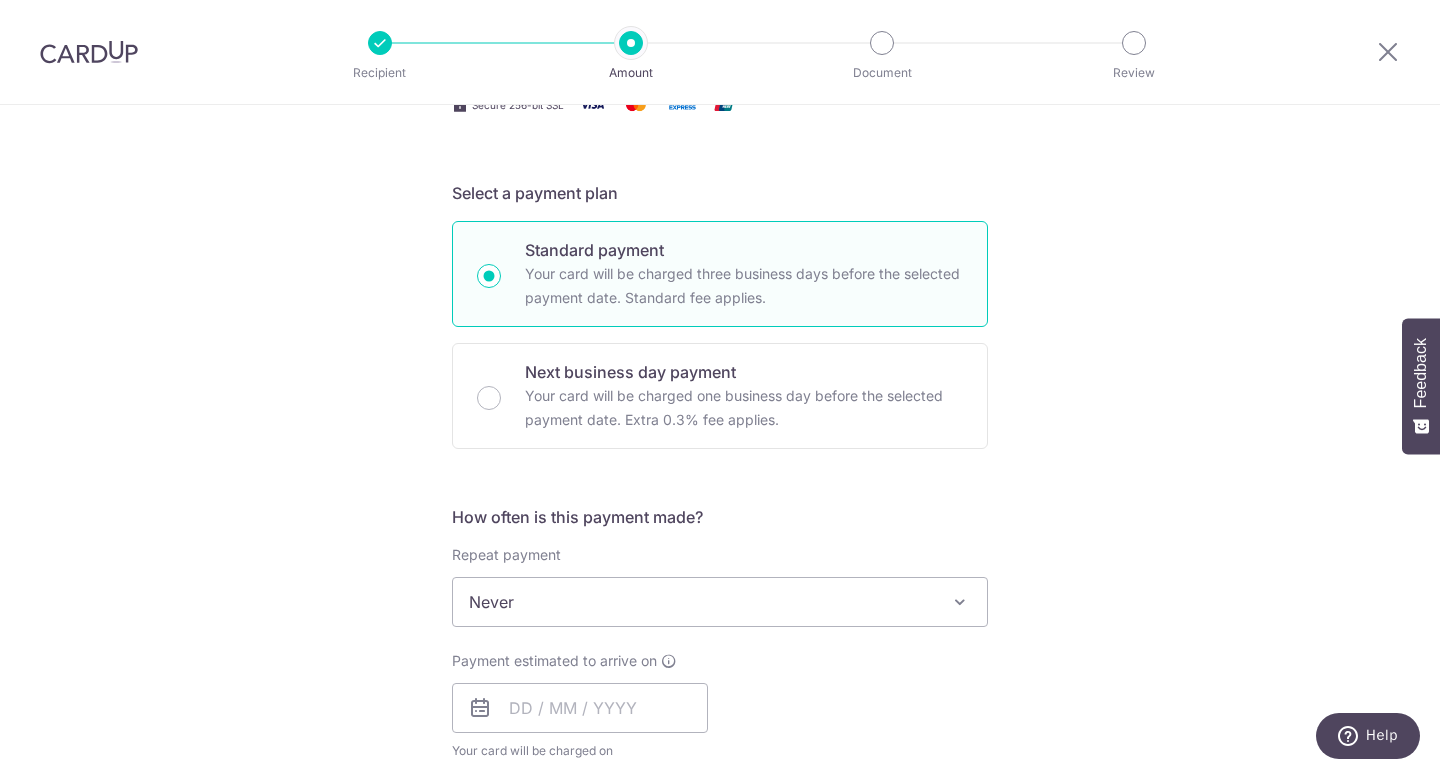 scroll, scrollTop: 400, scrollLeft: 0, axis: vertical 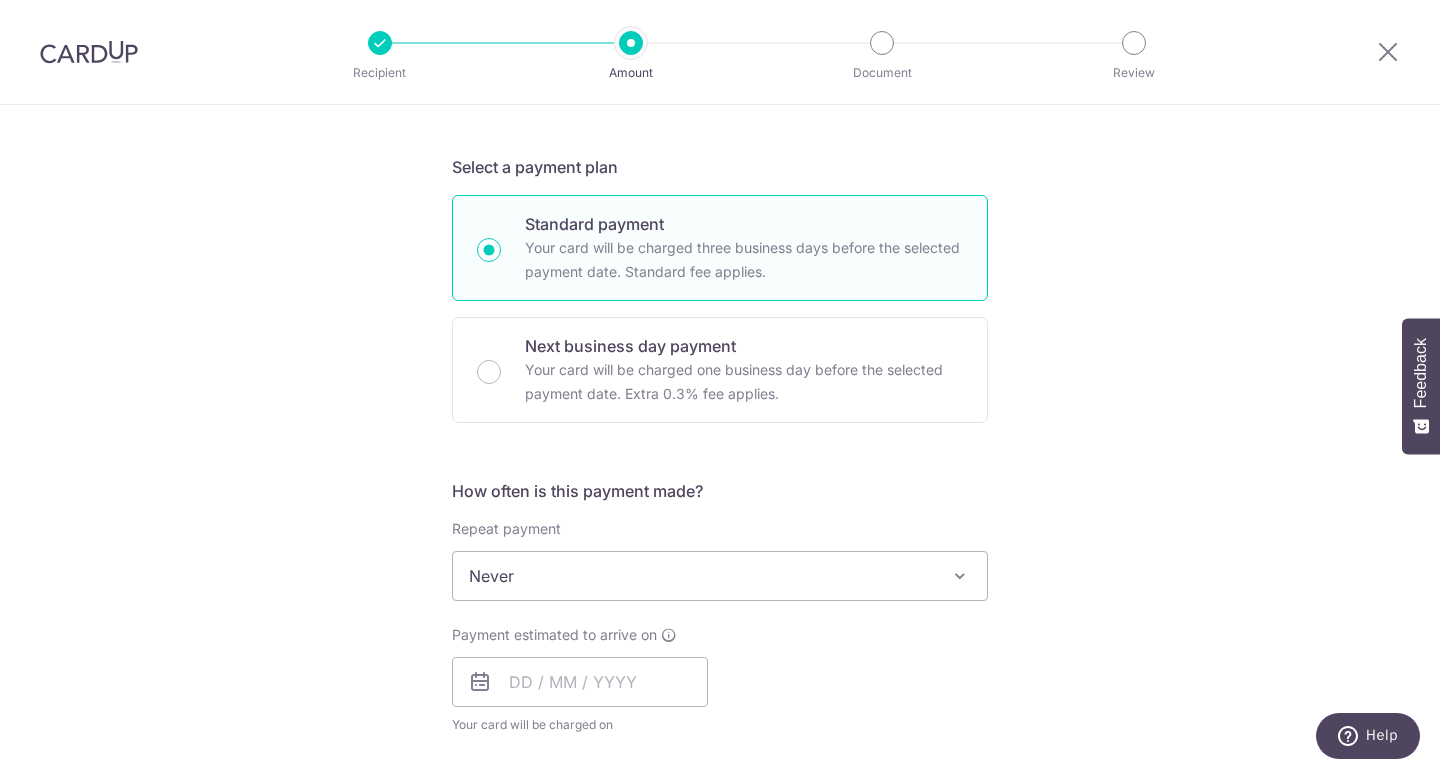 click on "Never" at bounding box center [720, 576] 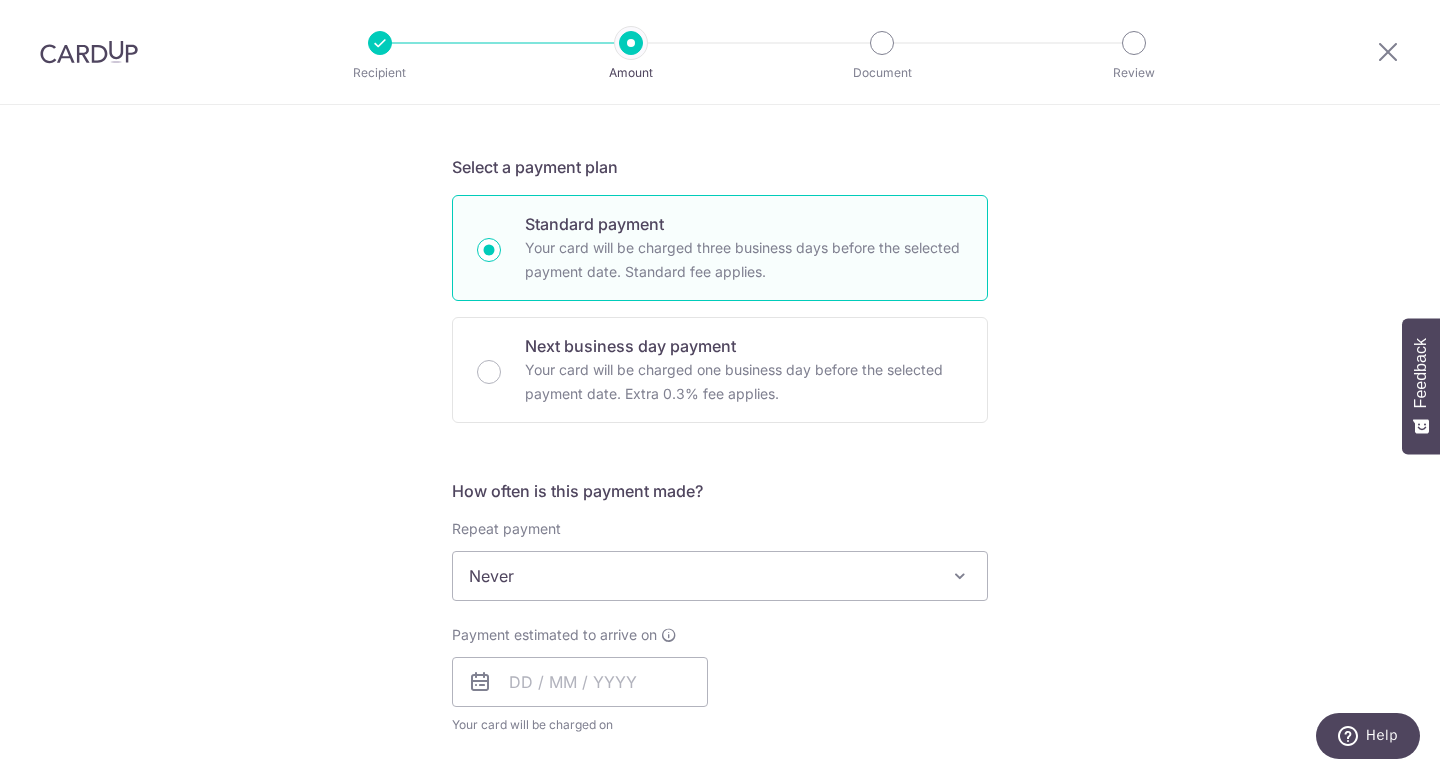 click on "Never" at bounding box center [720, 576] 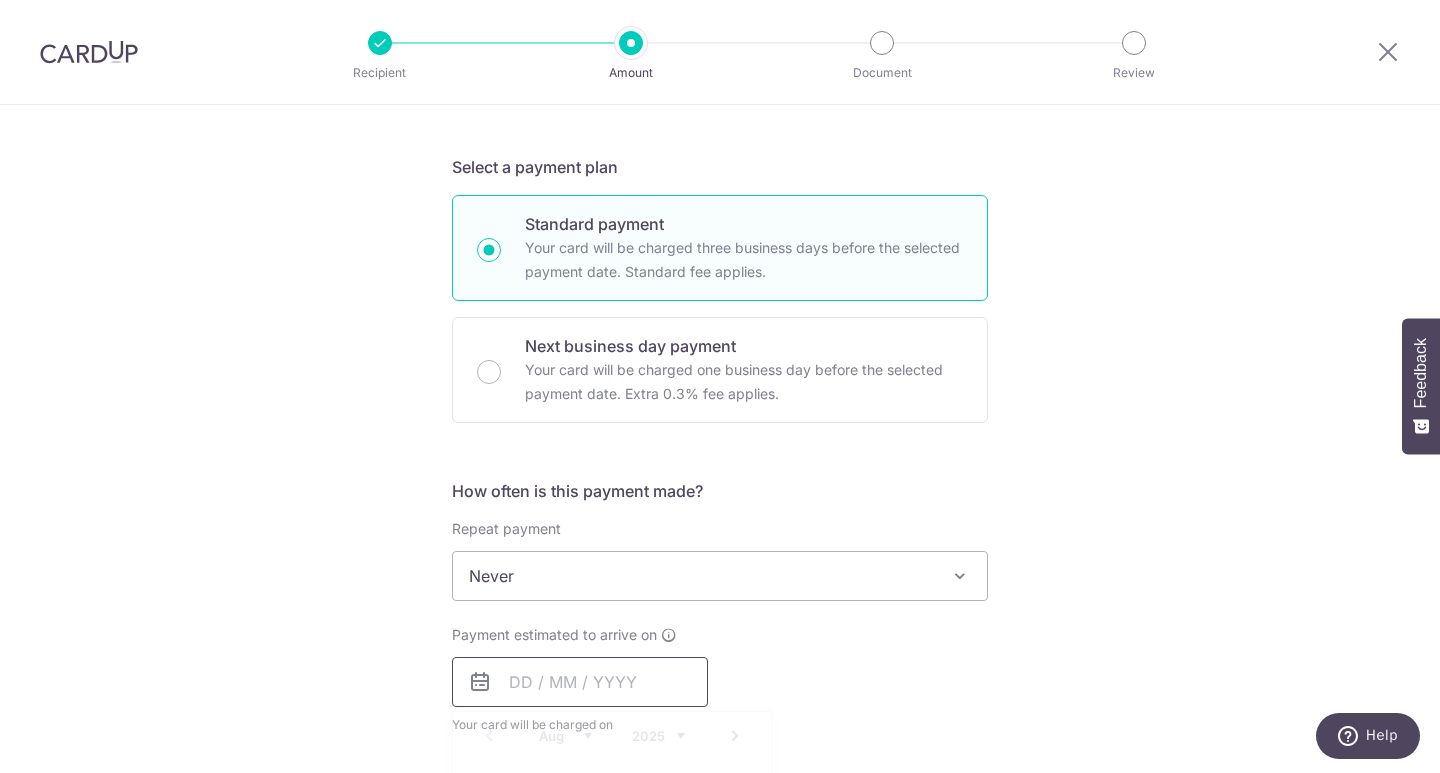 click at bounding box center (580, 682) 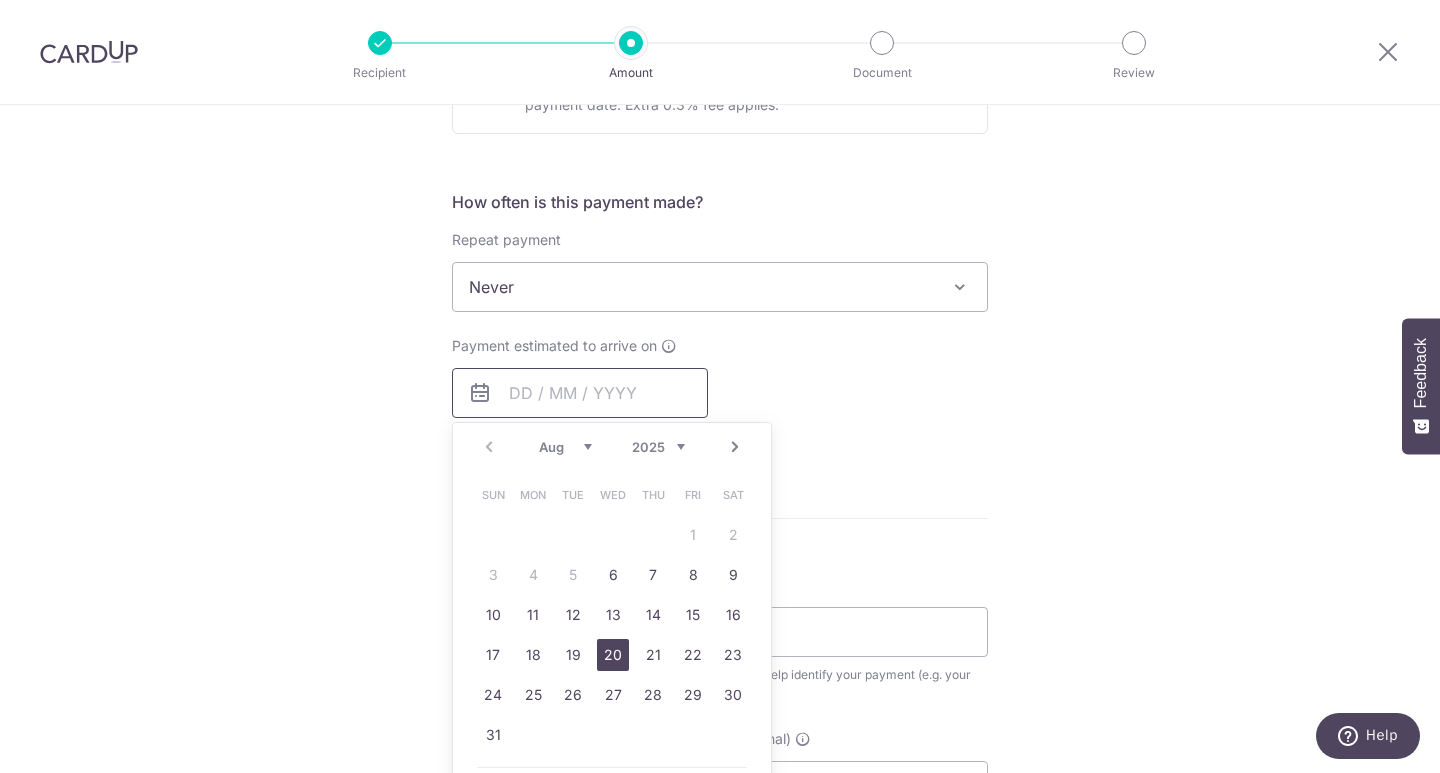scroll, scrollTop: 700, scrollLeft: 0, axis: vertical 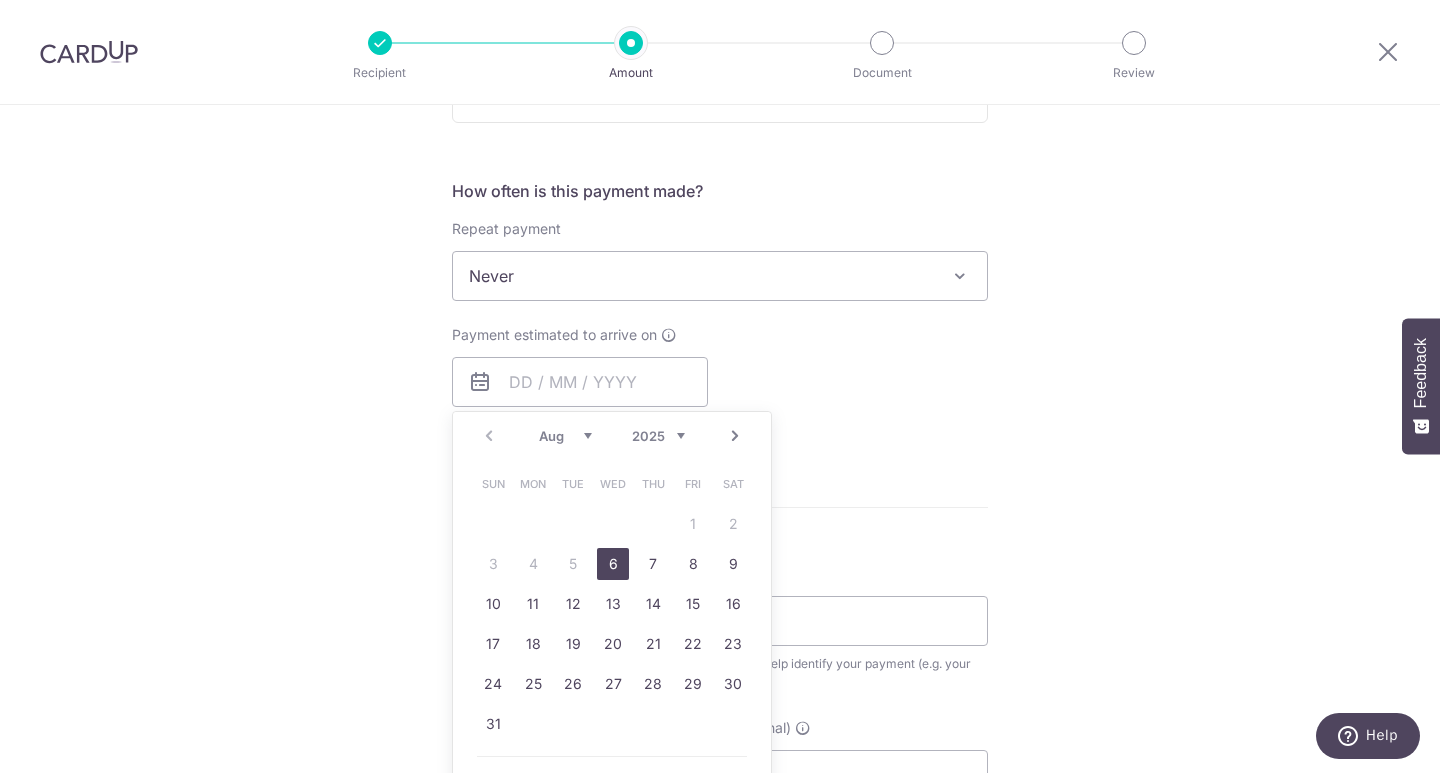 click on "6" at bounding box center (613, 564) 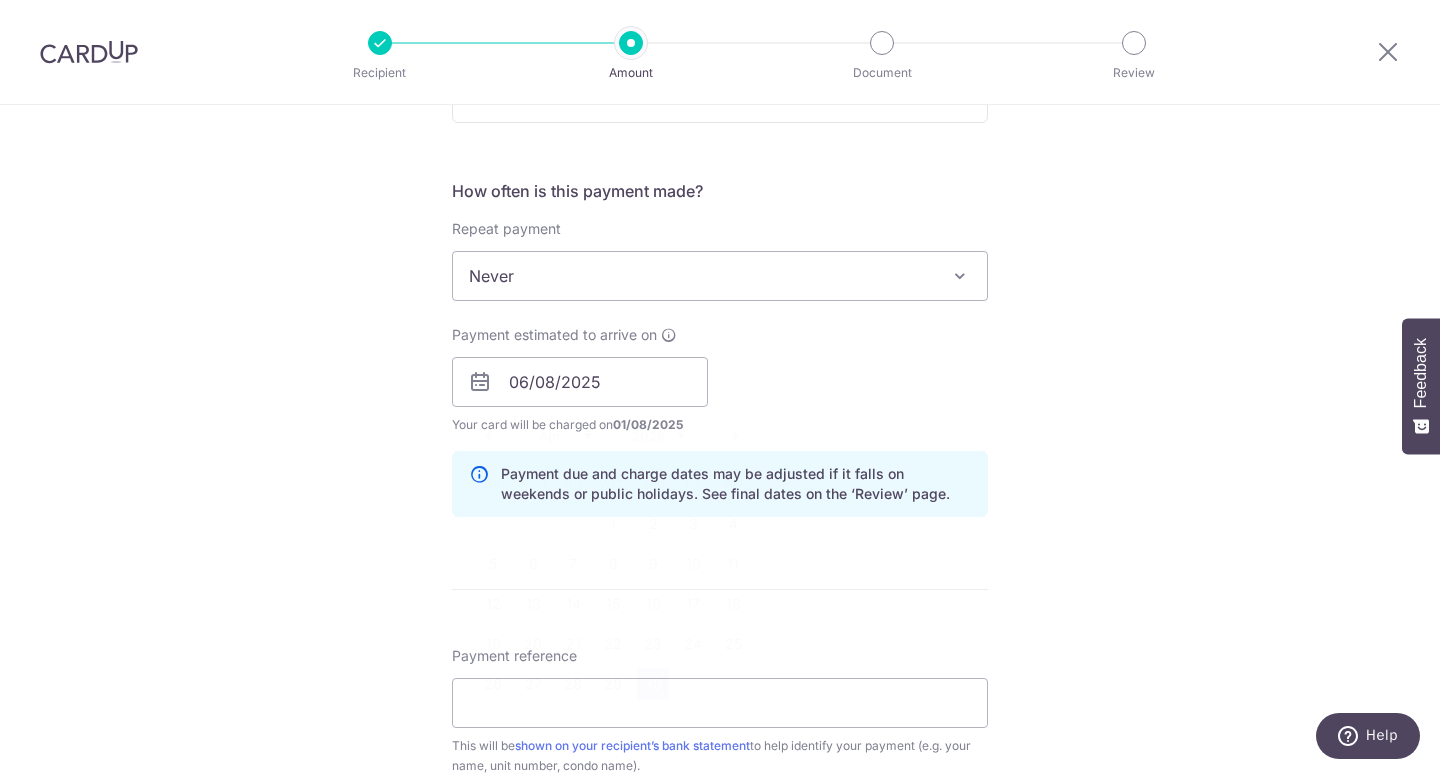 click on "Tell us more about your payment
Enter payment amount
SGD
17,719.38
17719.38
GST
(optional)
SGD
Select Card
**** 8897
Add credit card
Your Cards
**** 3778
**** 8897
Secure 256-bit SSL" at bounding box center (720, 417) 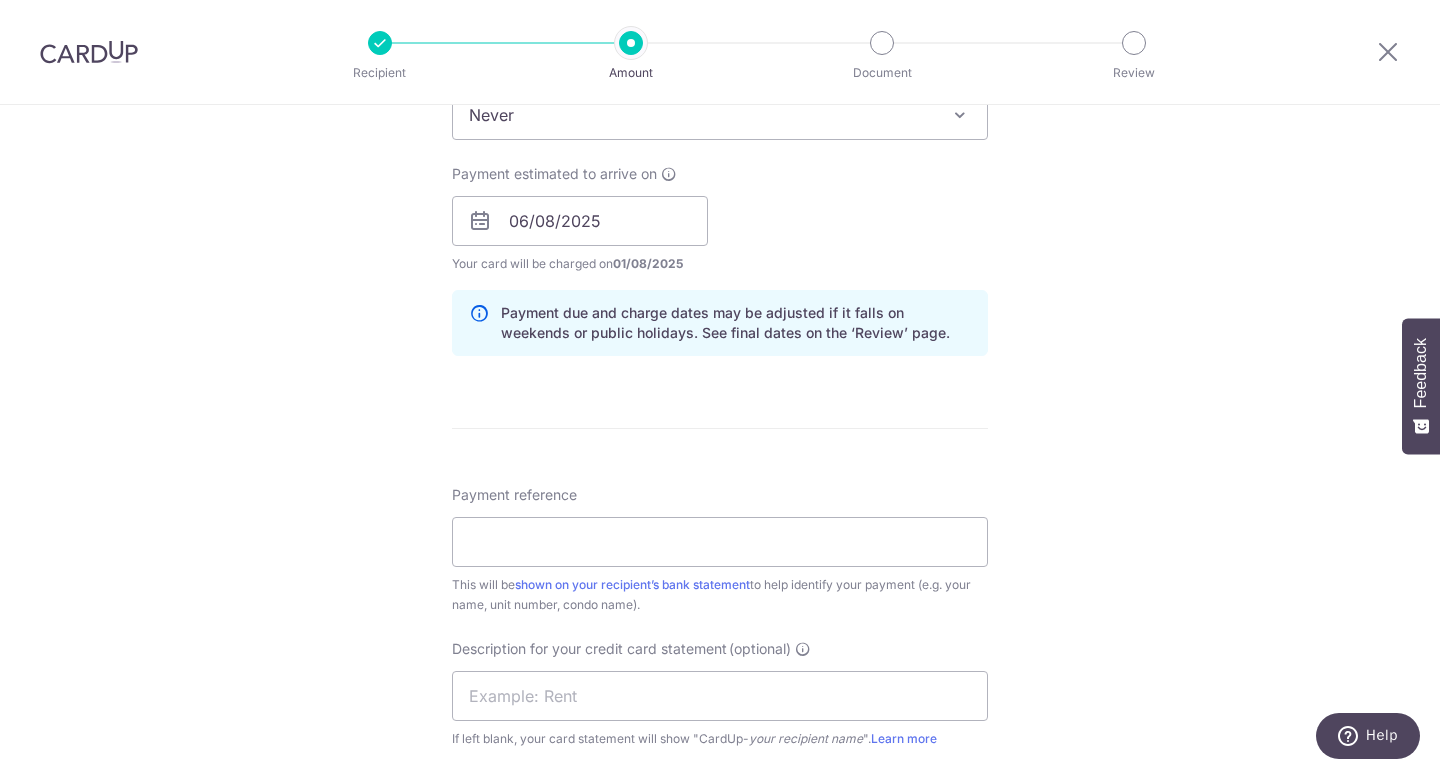 scroll, scrollTop: 900, scrollLeft: 0, axis: vertical 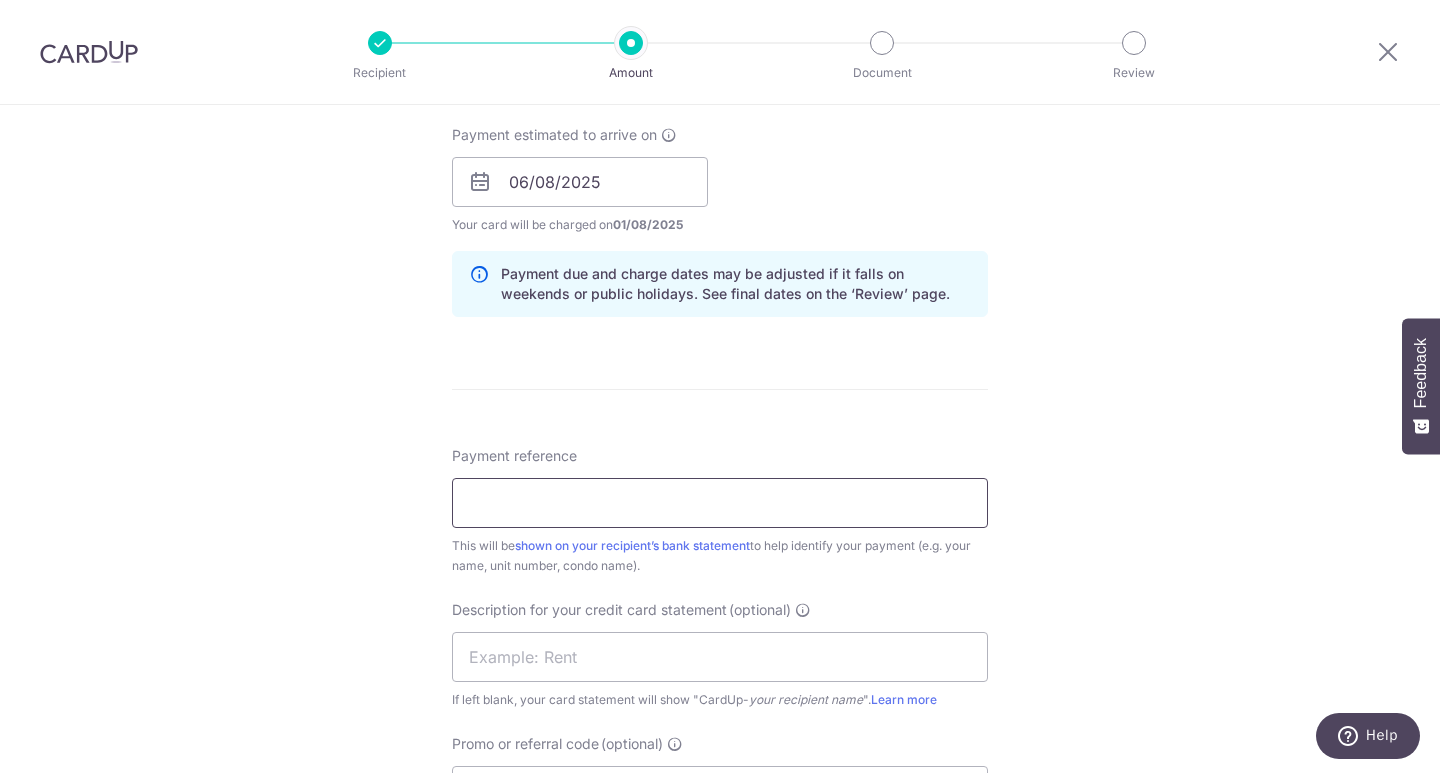 click on "Payment reference" at bounding box center (720, 503) 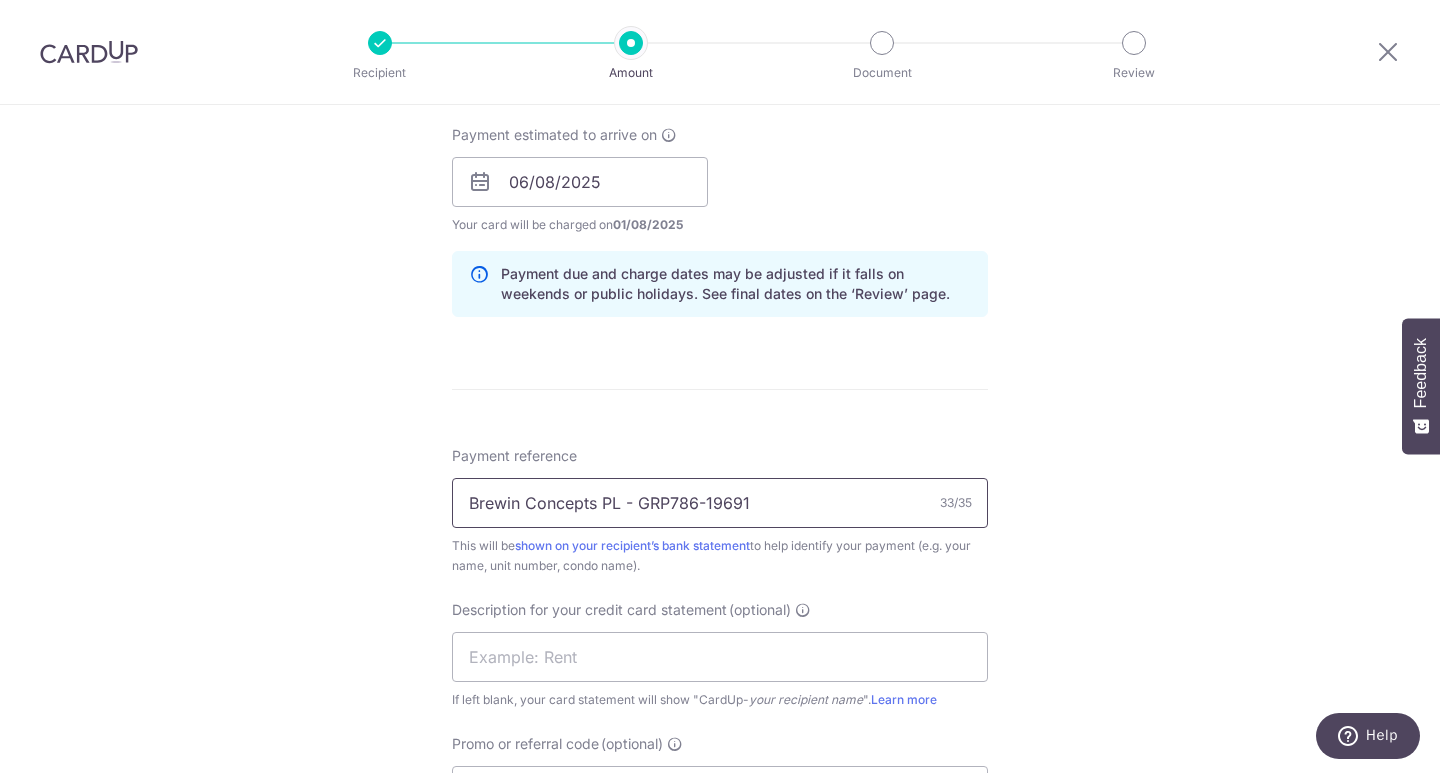 type on "Brewin Concepts PL - GRP786-19691" 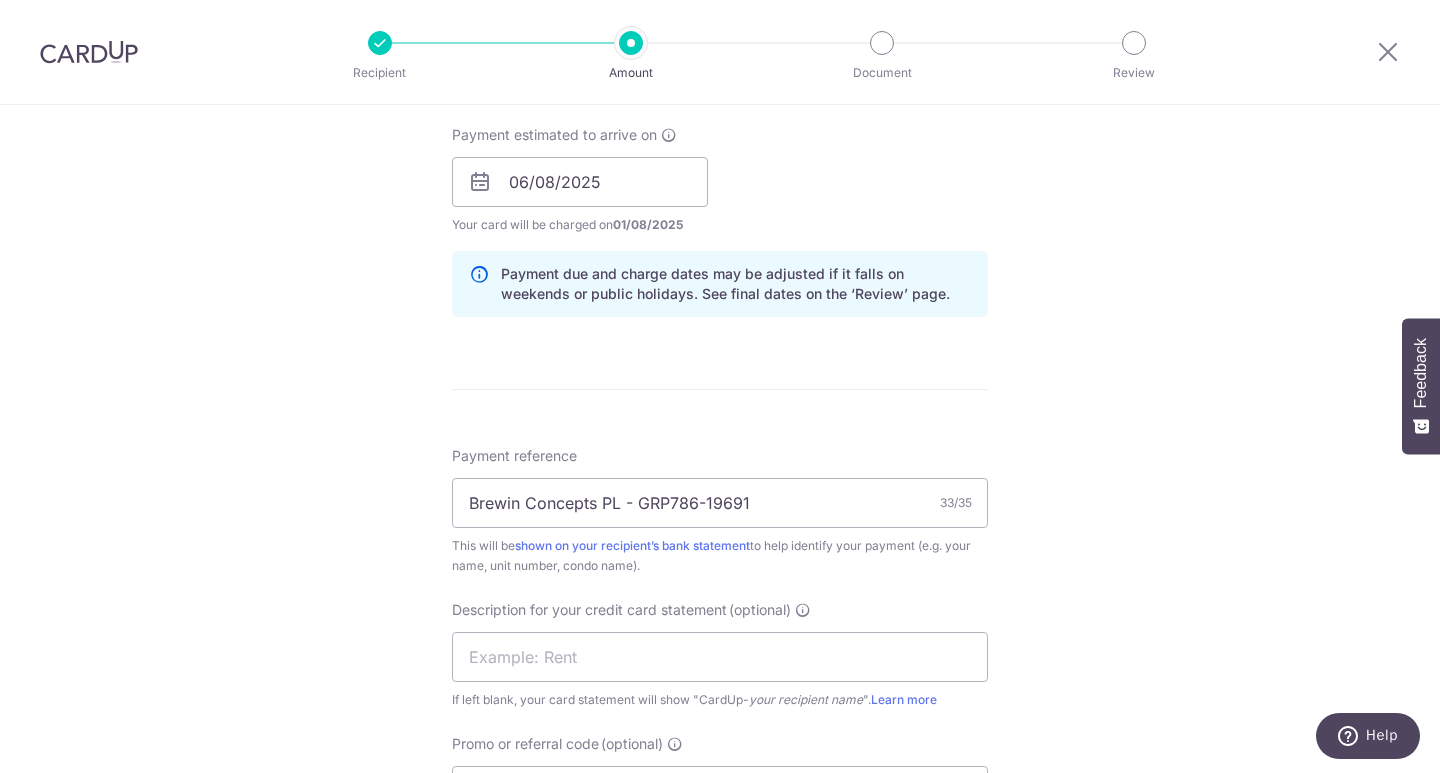click on "Tell us more about your payment
Enter payment amount
SGD
17,719.38
17719.38
GST
(optional)
SGD
Select Card
**** 8897
Add credit card
Your Cards
**** 3778
**** 8897
Secure 256-bit SSL" at bounding box center [720, 217] 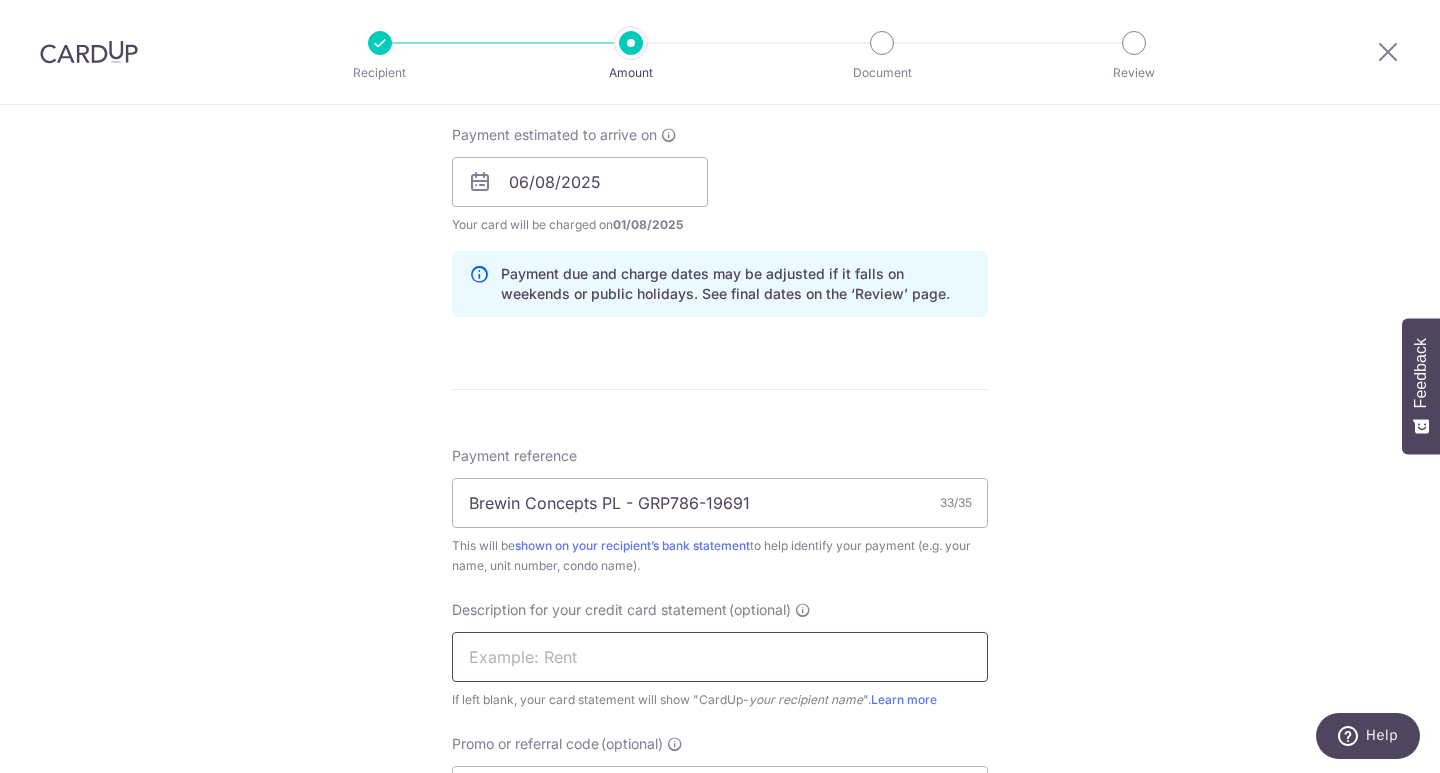 click at bounding box center [720, 657] 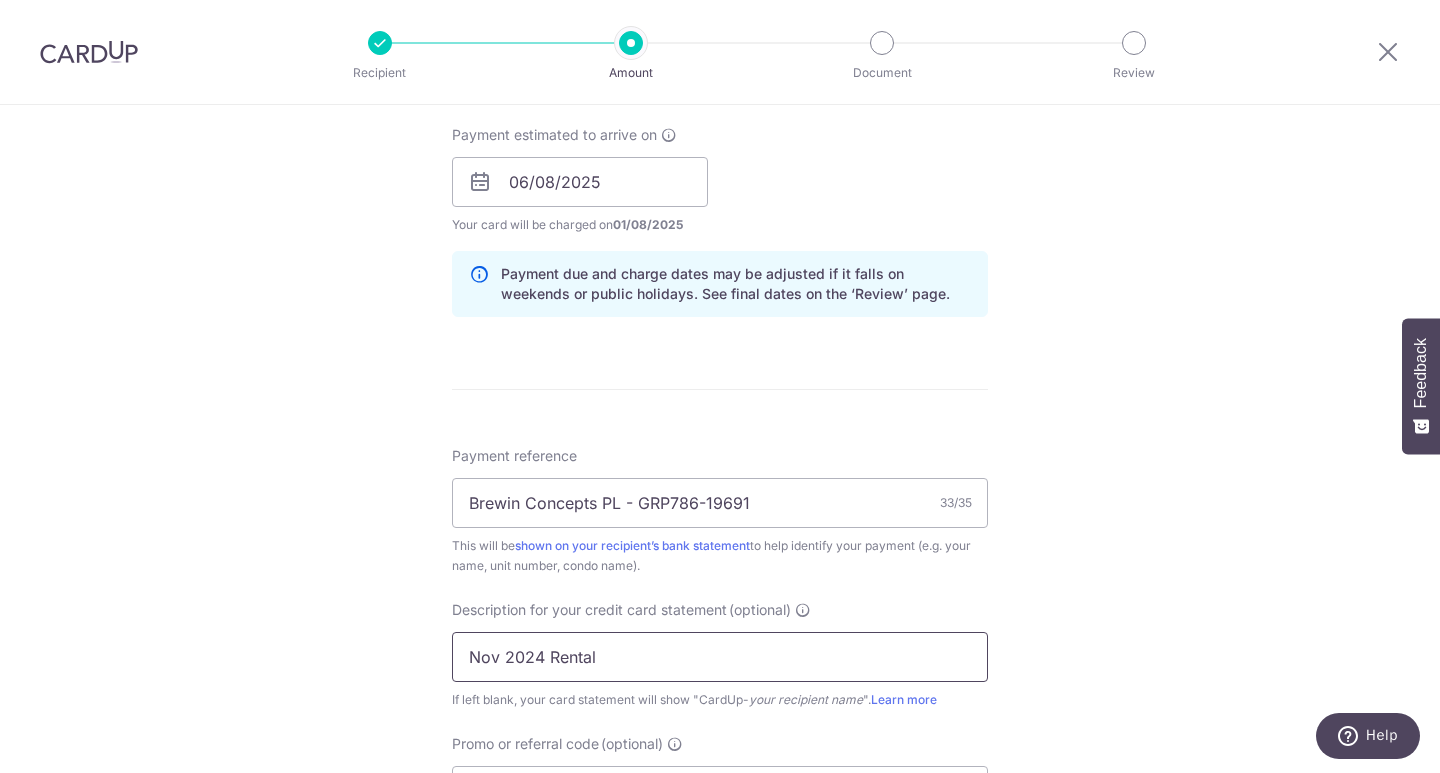drag, startPoint x: 536, startPoint y: 655, endPoint x: 452, endPoint y: 633, distance: 86.833176 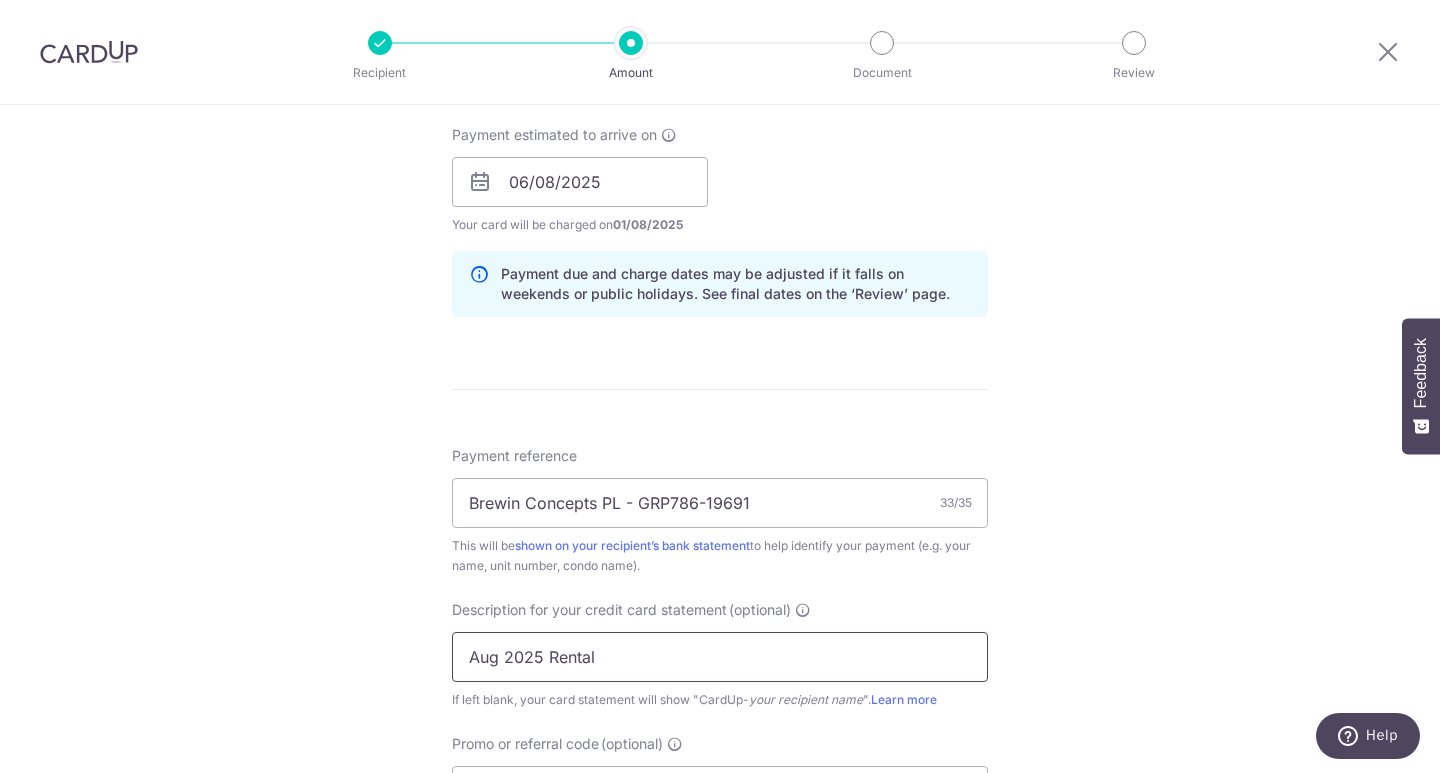 type on "Aug 2025 Rental" 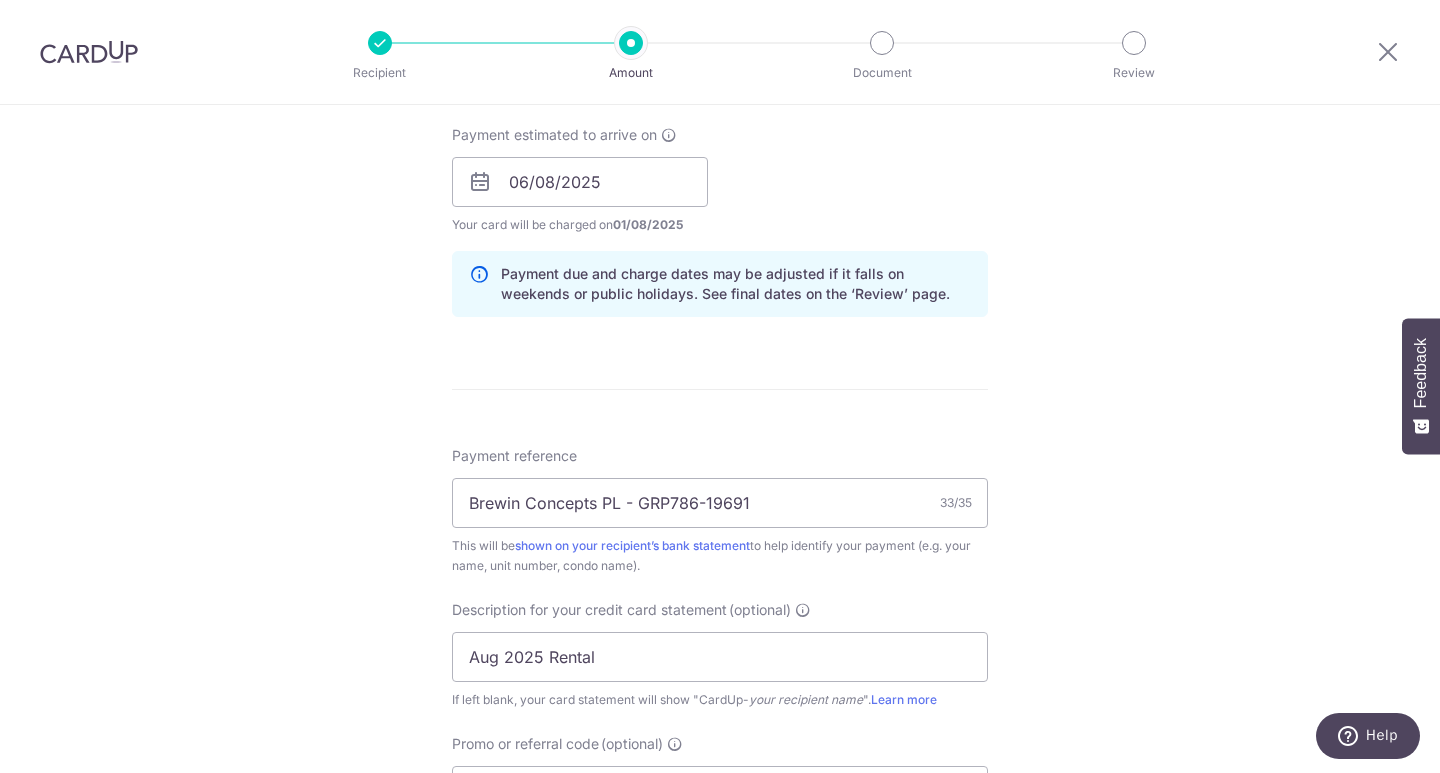 click on "Tell us more about your payment
Enter payment amount
SGD
17,719.38
17719.38
GST
(optional)
SGD
Select Card
**** 8897
Add credit card
Your Cards
**** 3778
**** 8897
Secure 256-bit SSL" at bounding box center (720, 217) 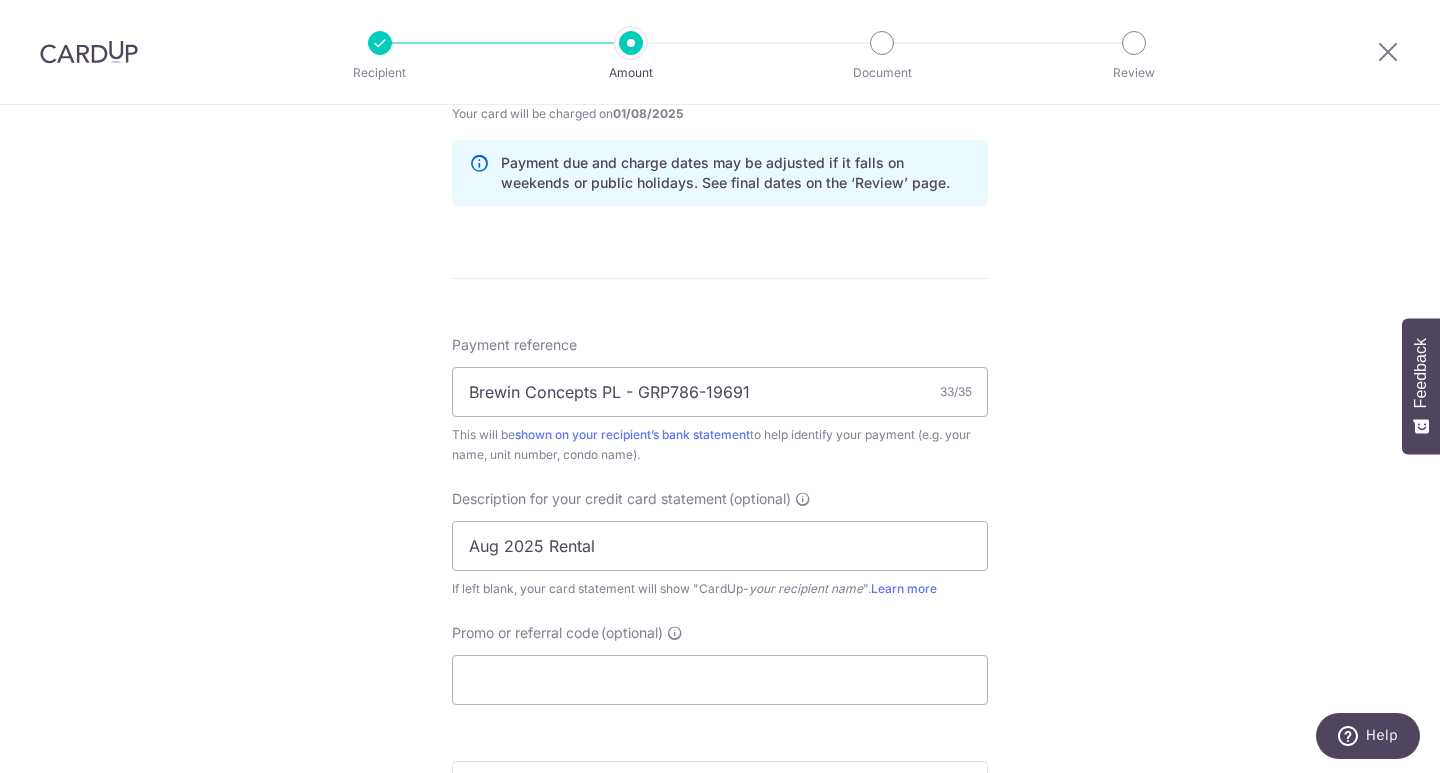 scroll, scrollTop: 1200, scrollLeft: 0, axis: vertical 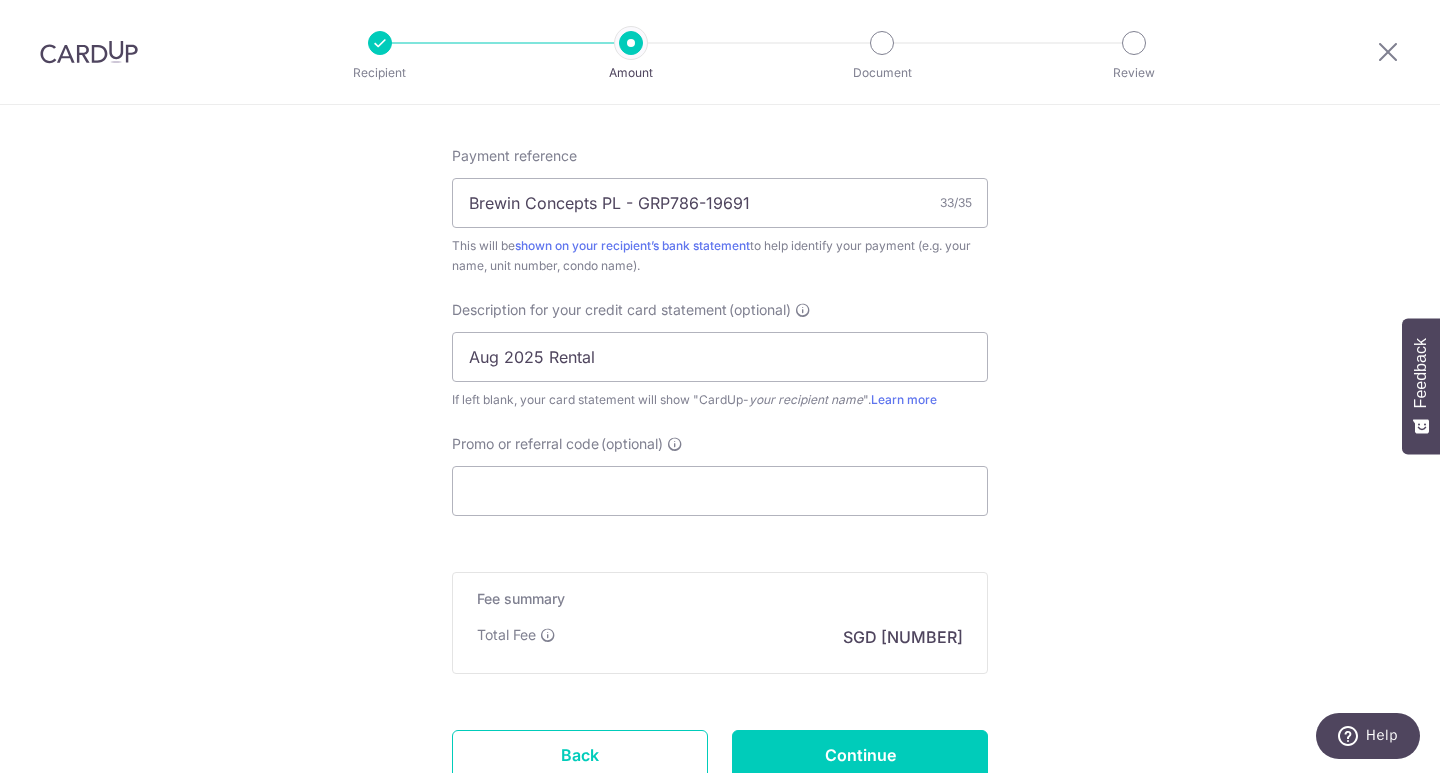 click on "Tell us more about your payment
Enter payment amount
SGD
17,719.38
17719.38
GST
(optional)
SGD
Select Card
**** 8897
Add credit card
Your Cards
**** 3778
**** 8897
Secure 256-bit SSL" at bounding box center (720, -83) 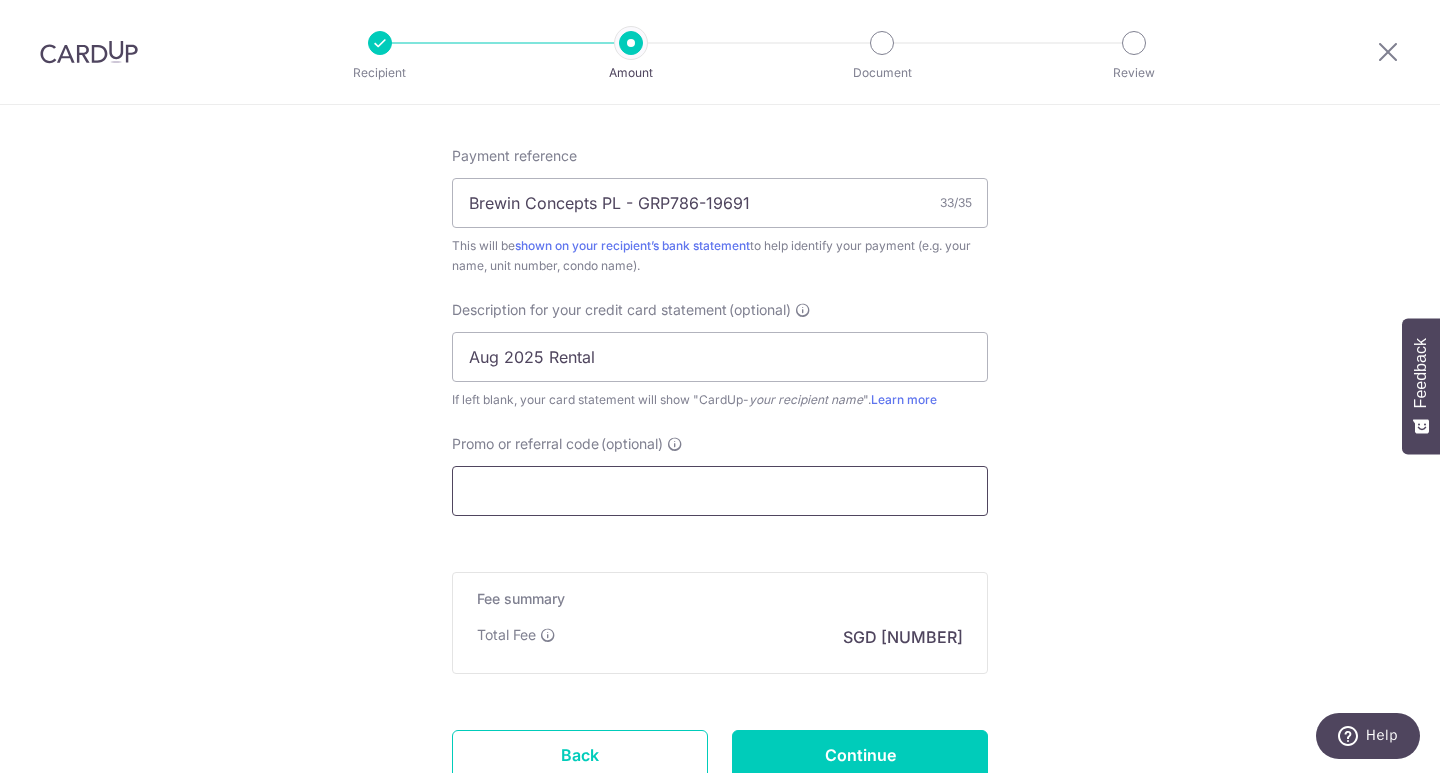 click on "Promo or referral code
(optional)" at bounding box center (720, 491) 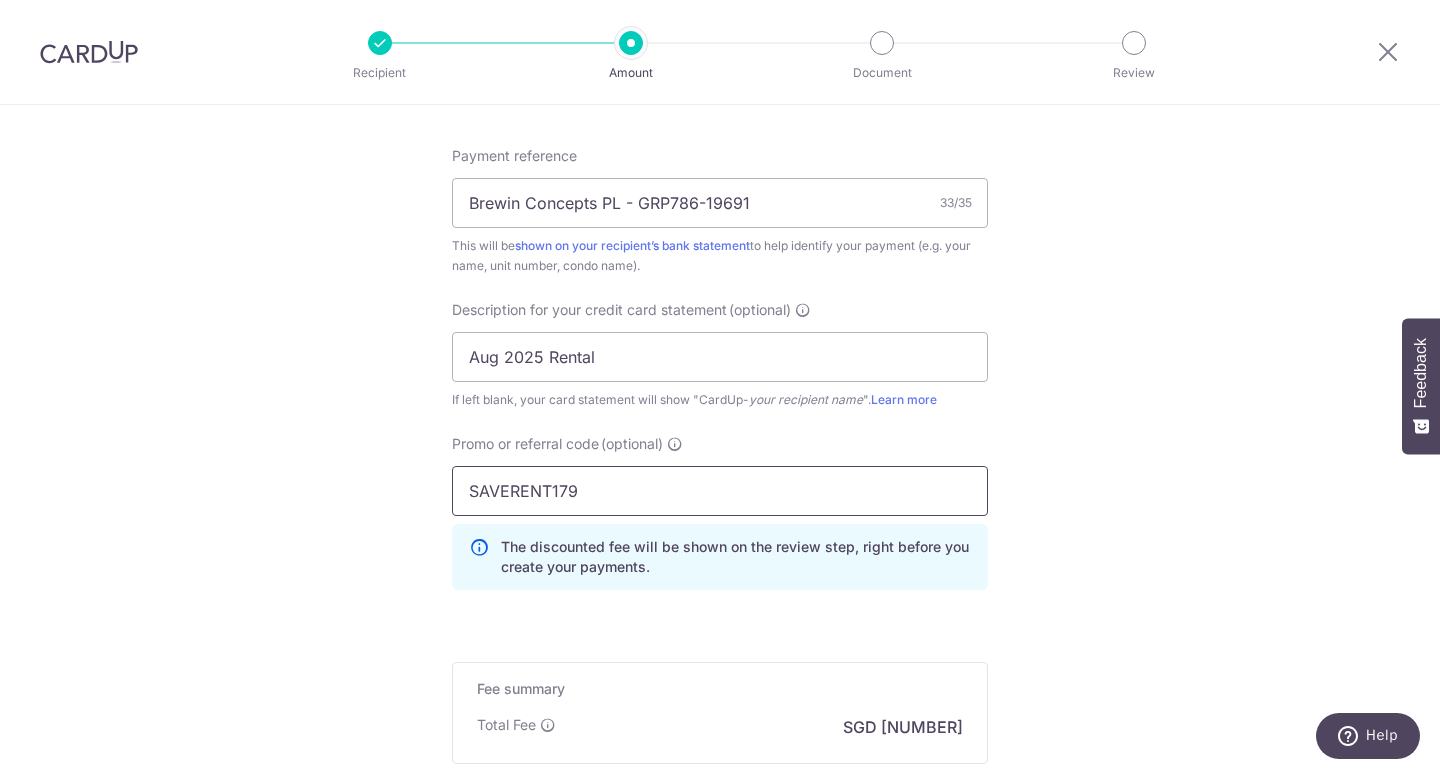 type on "SAVERENT179" 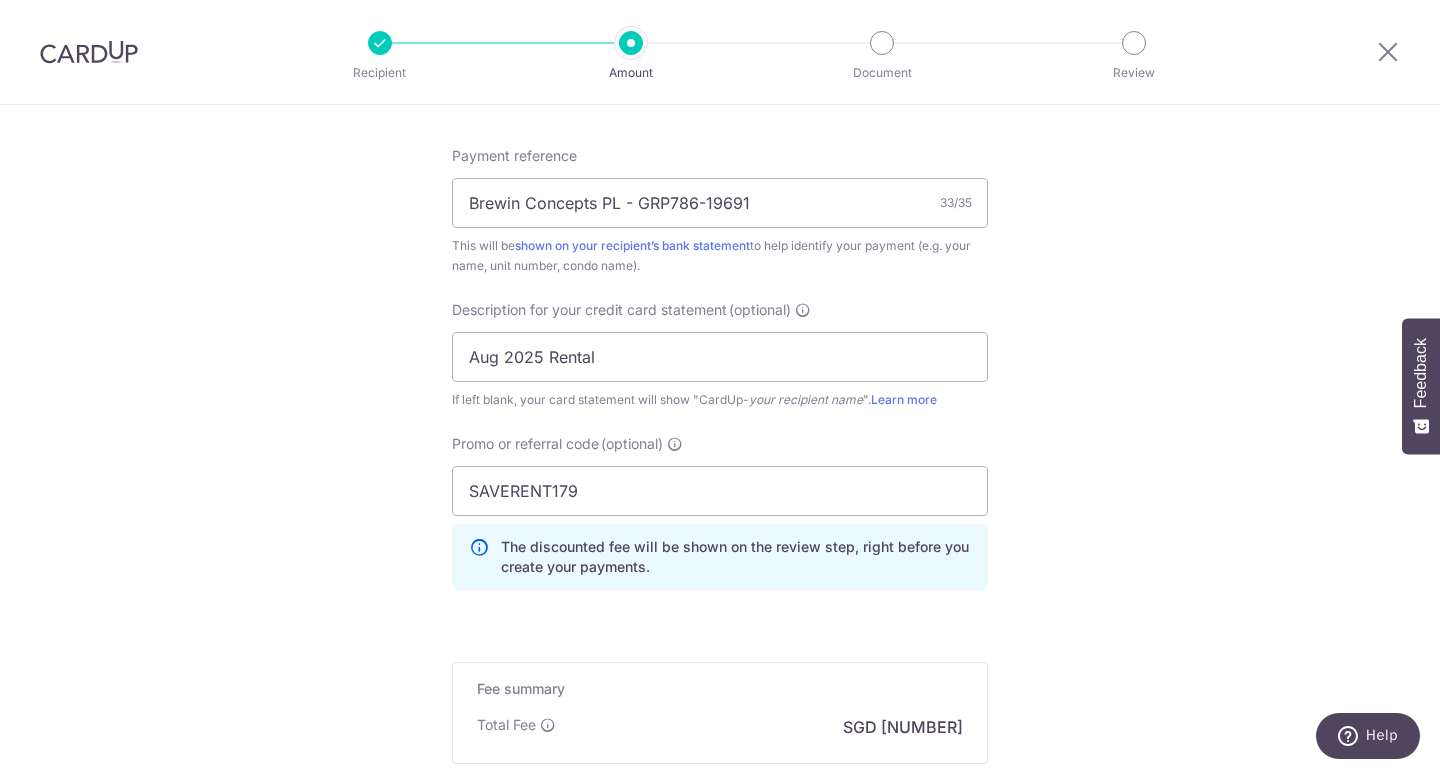 scroll, scrollTop: 1447, scrollLeft: 0, axis: vertical 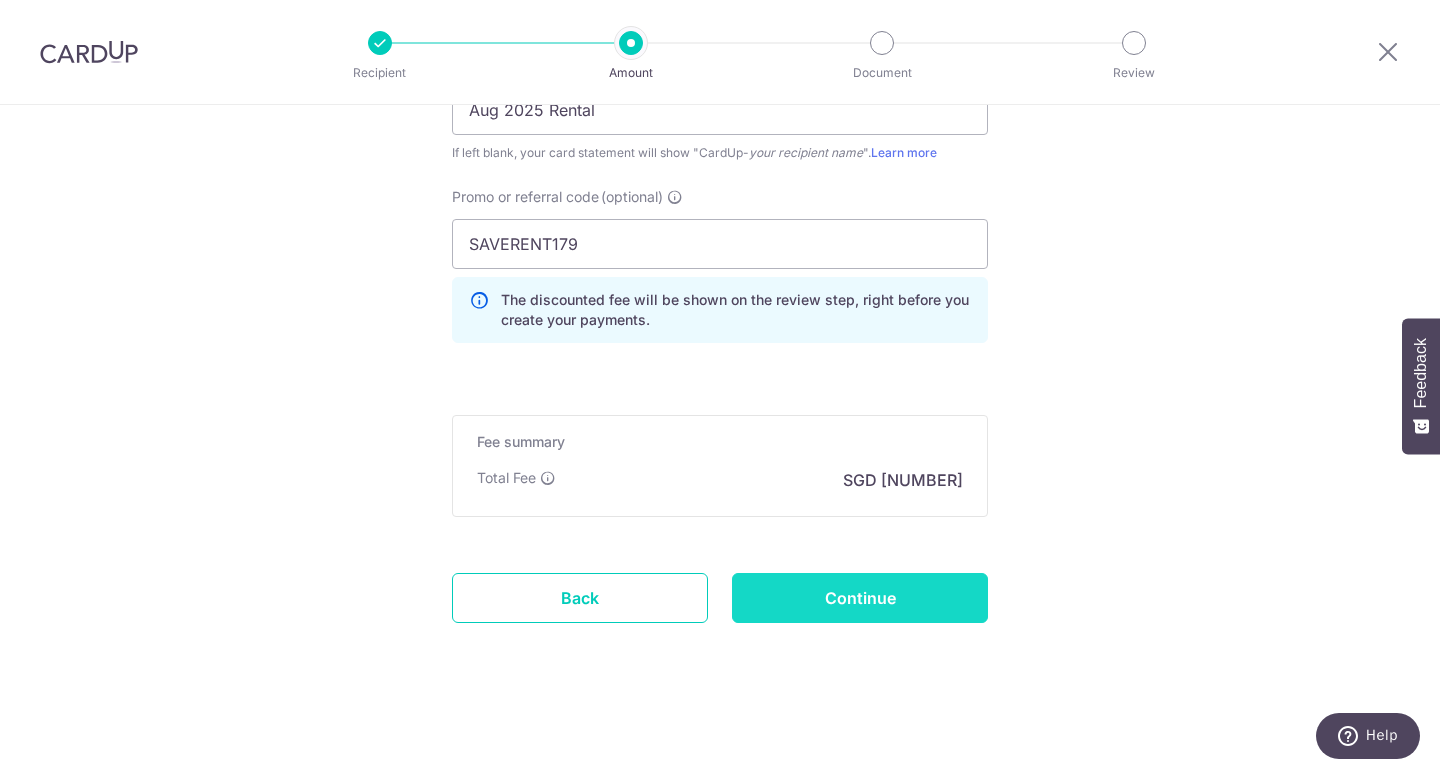 click on "Continue" at bounding box center (860, 598) 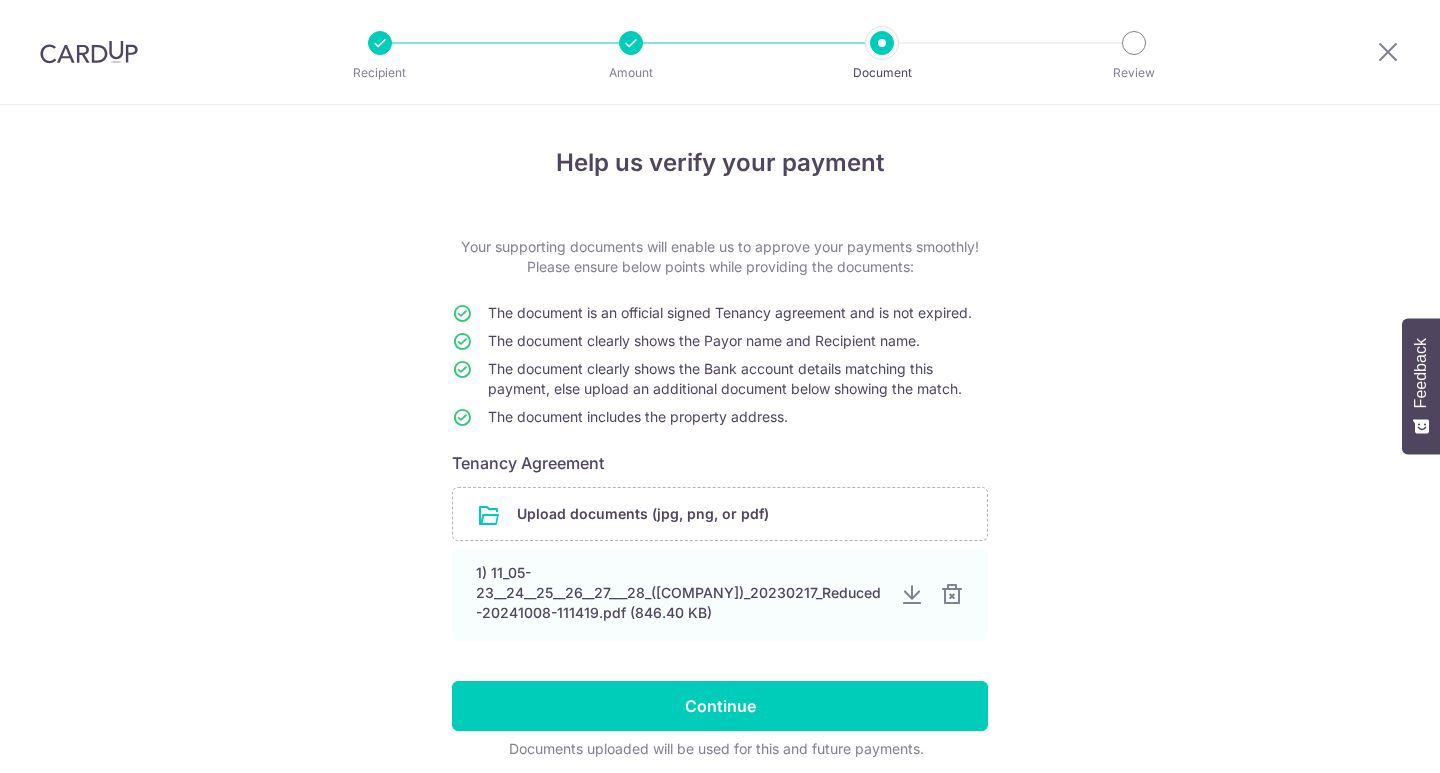 scroll, scrollTop: 0, scrollLeft: 0, axis: both 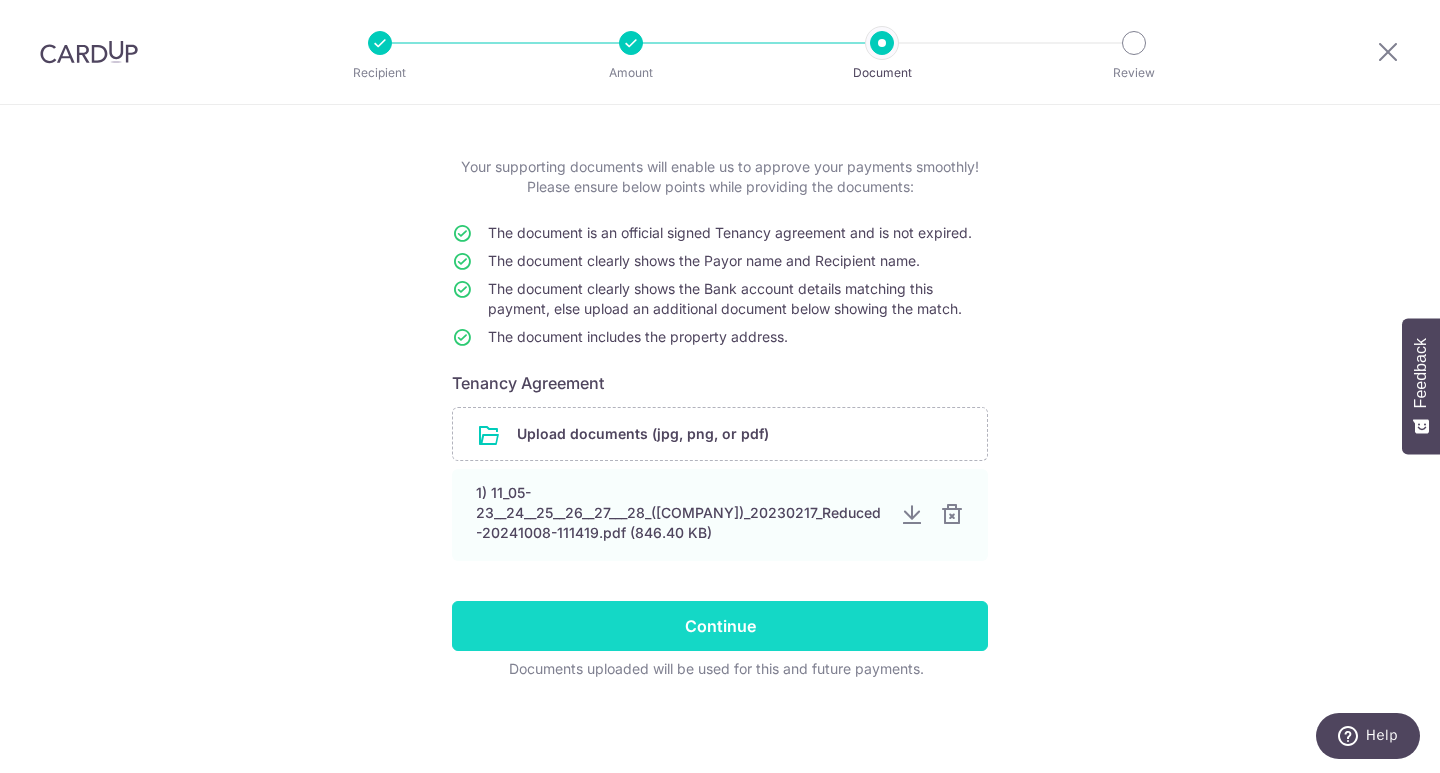 click on "Continue" at bounding box center (720, 626) 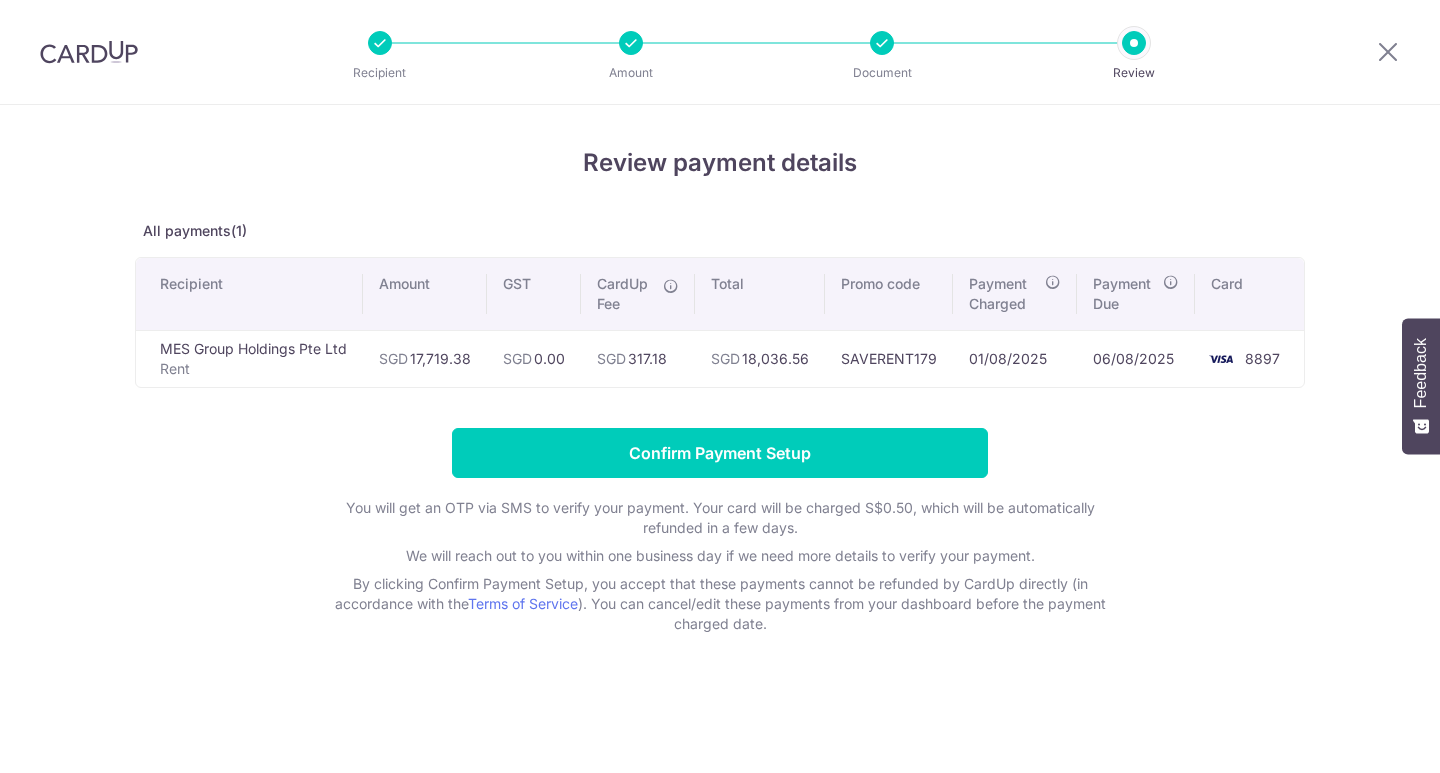 scroll, scrollTop: 0, scrollLeft: 0, axis: both 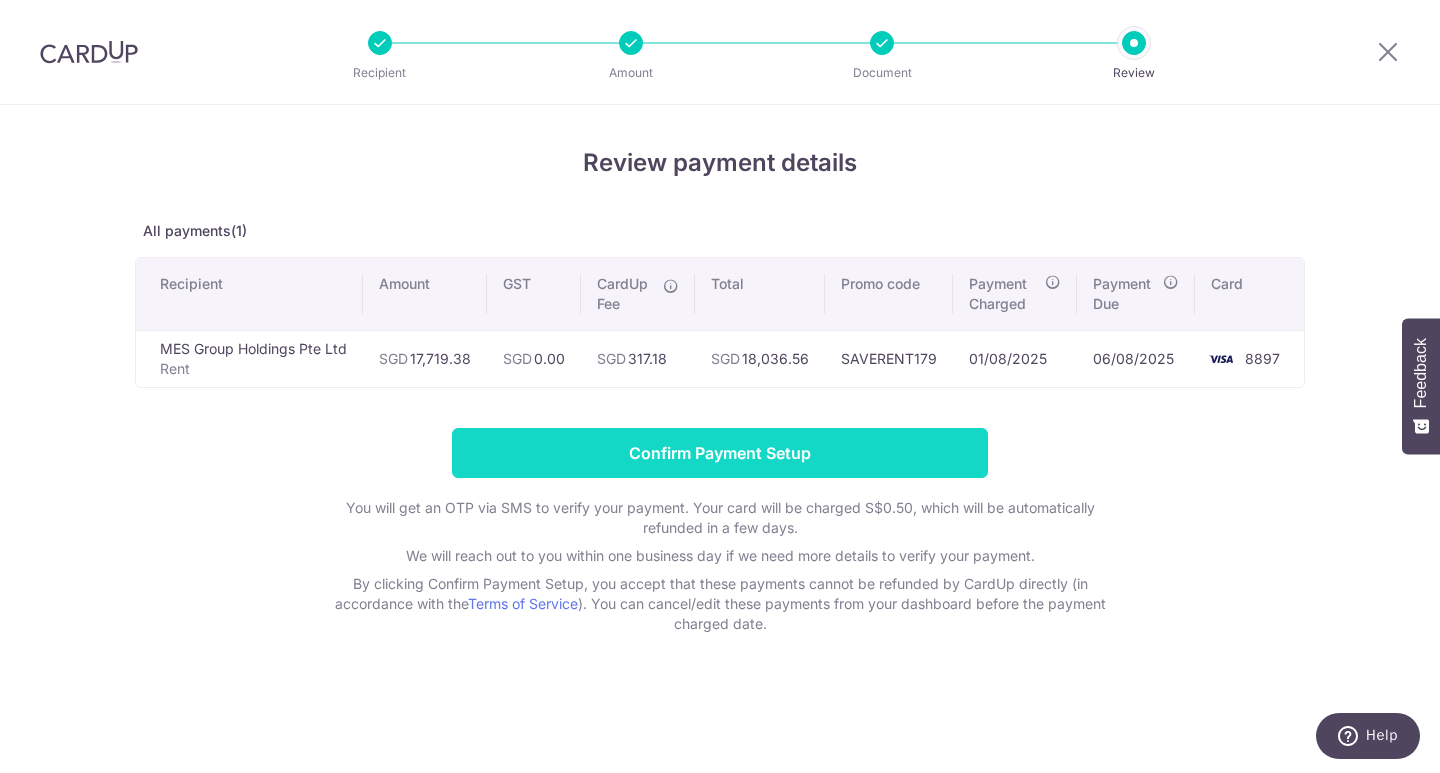 click on "Confirm Payment Setup" at bounding box center [720, 453] 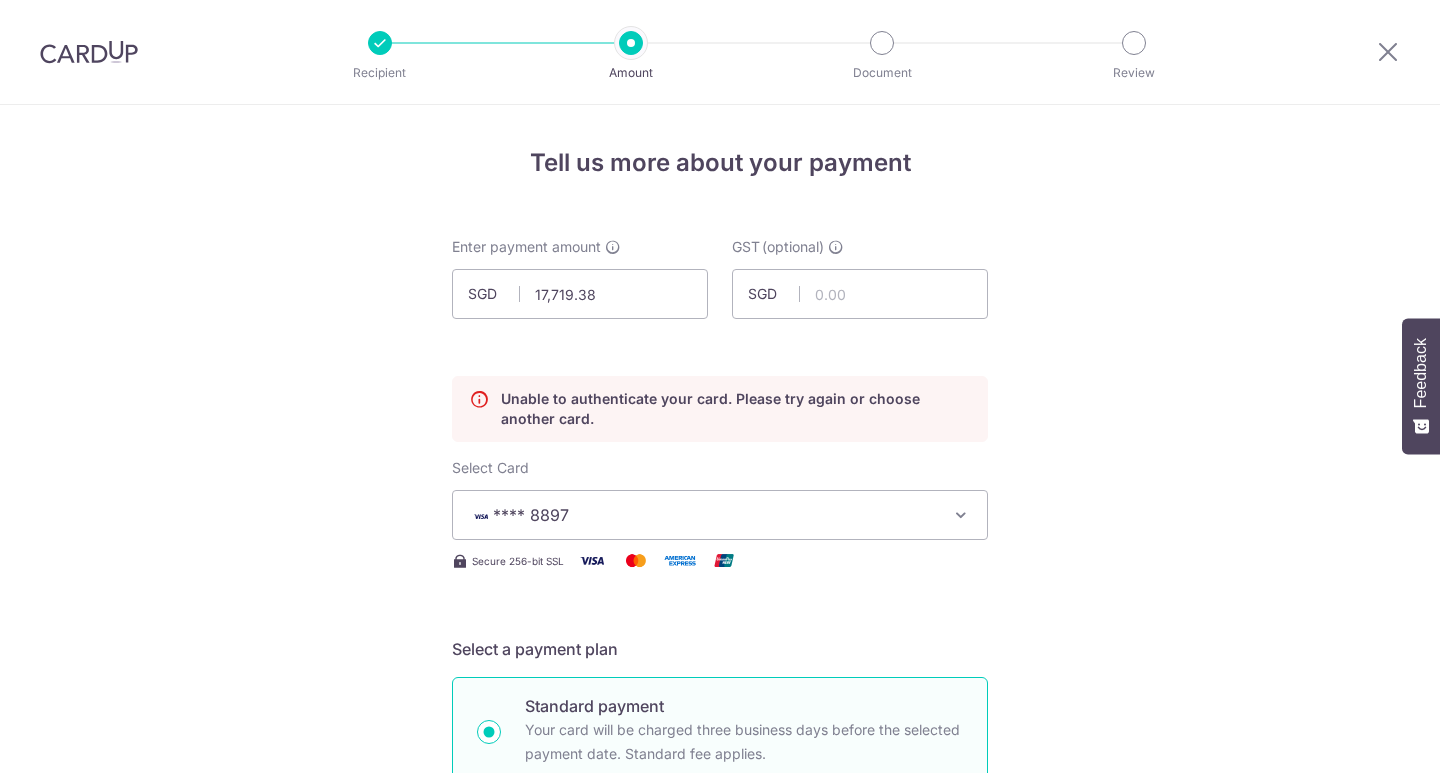 scroll, scrollTop: 0, scrollLeft: 0, axis: both 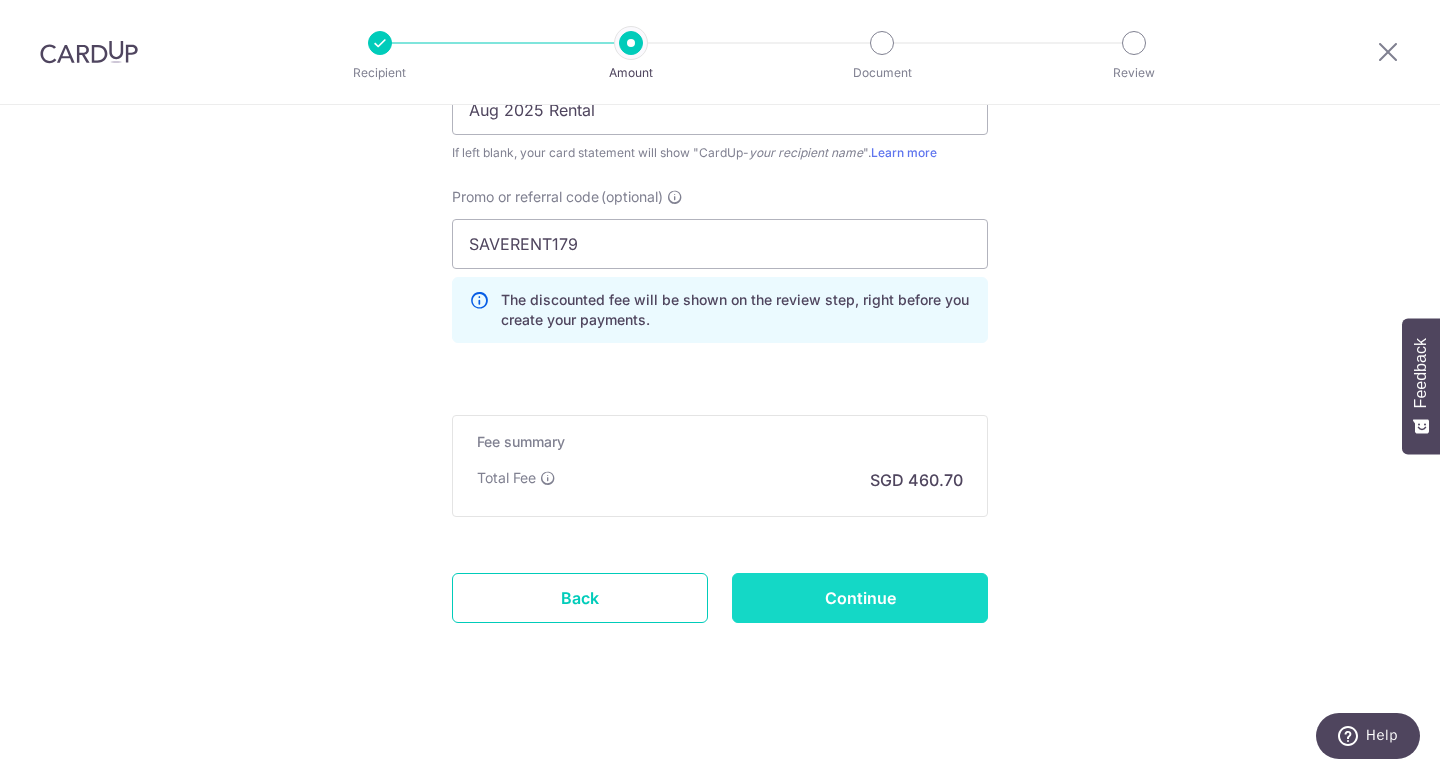 click on "Continue" at bounding box center (860, 598) 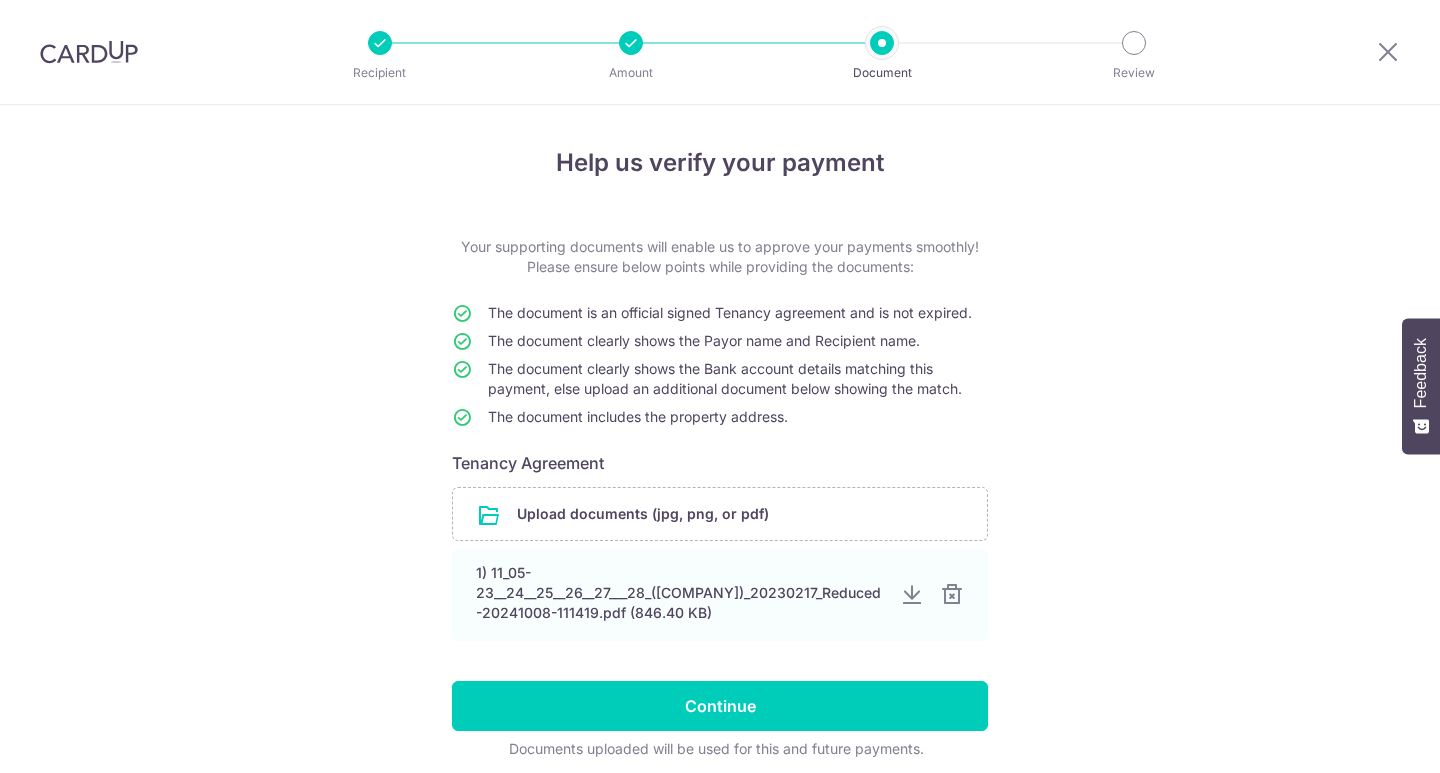 scroll, scrollTop: 0, scrollLeft: 0, axis: both 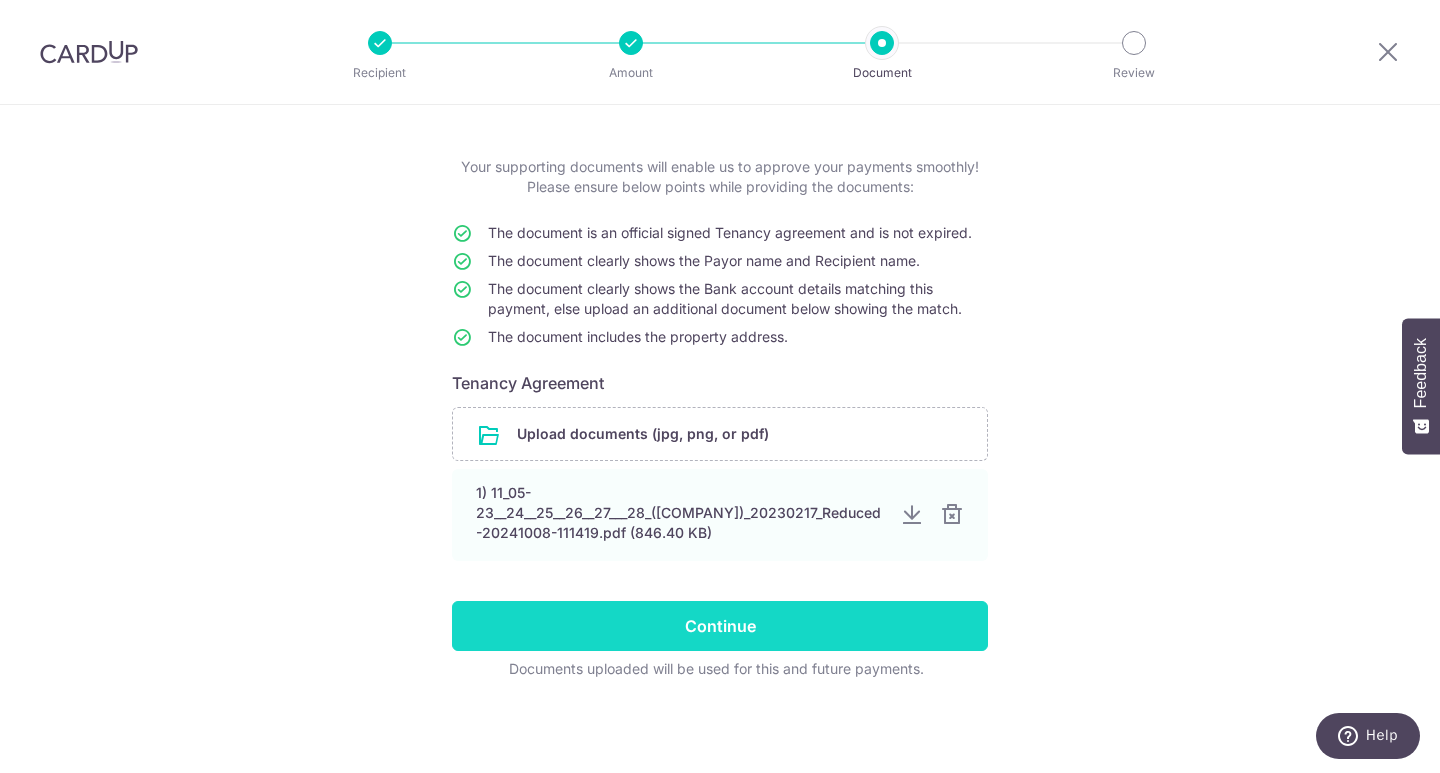 click on "Continue" at bounding box center (720, 626) 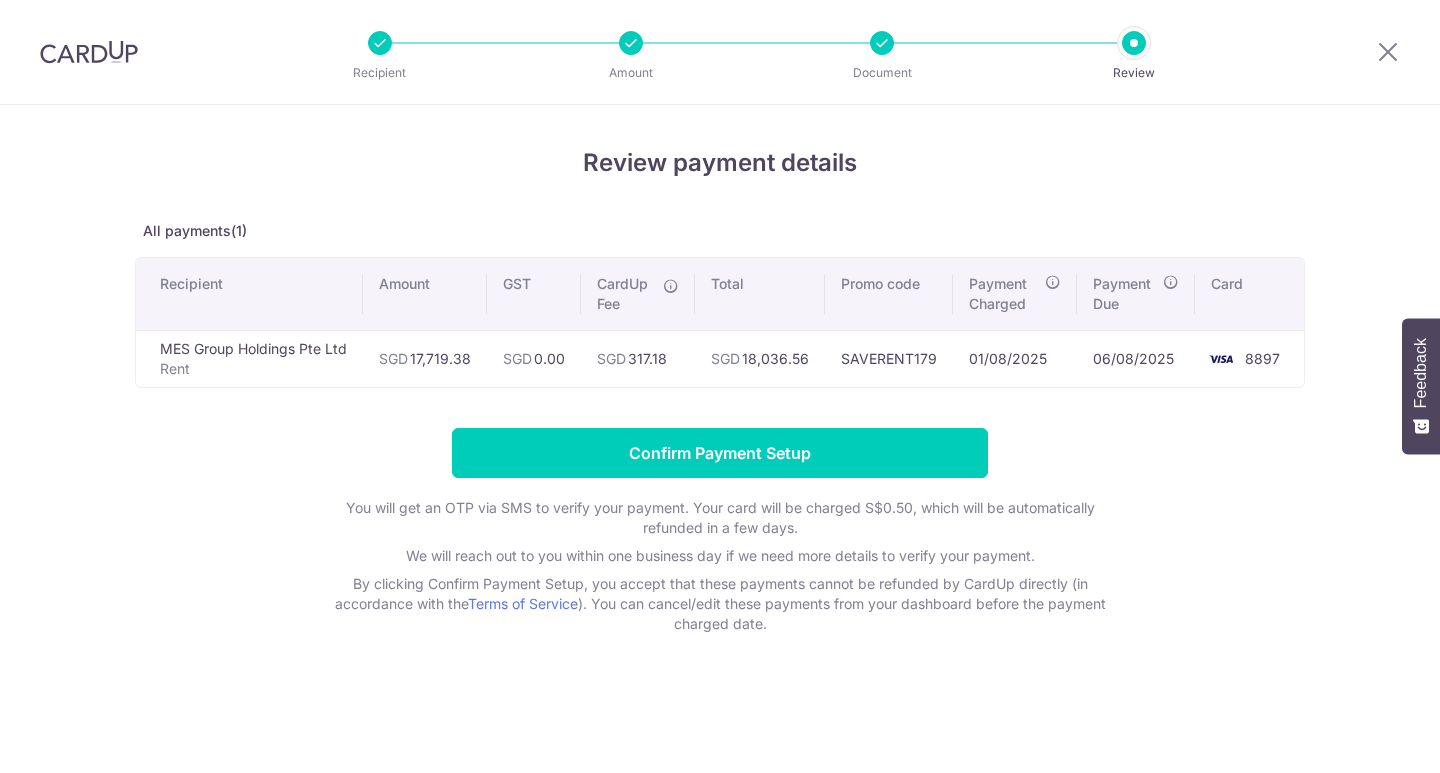 scroll, scrollTop: 0, scrollLeft: 0, axis: both 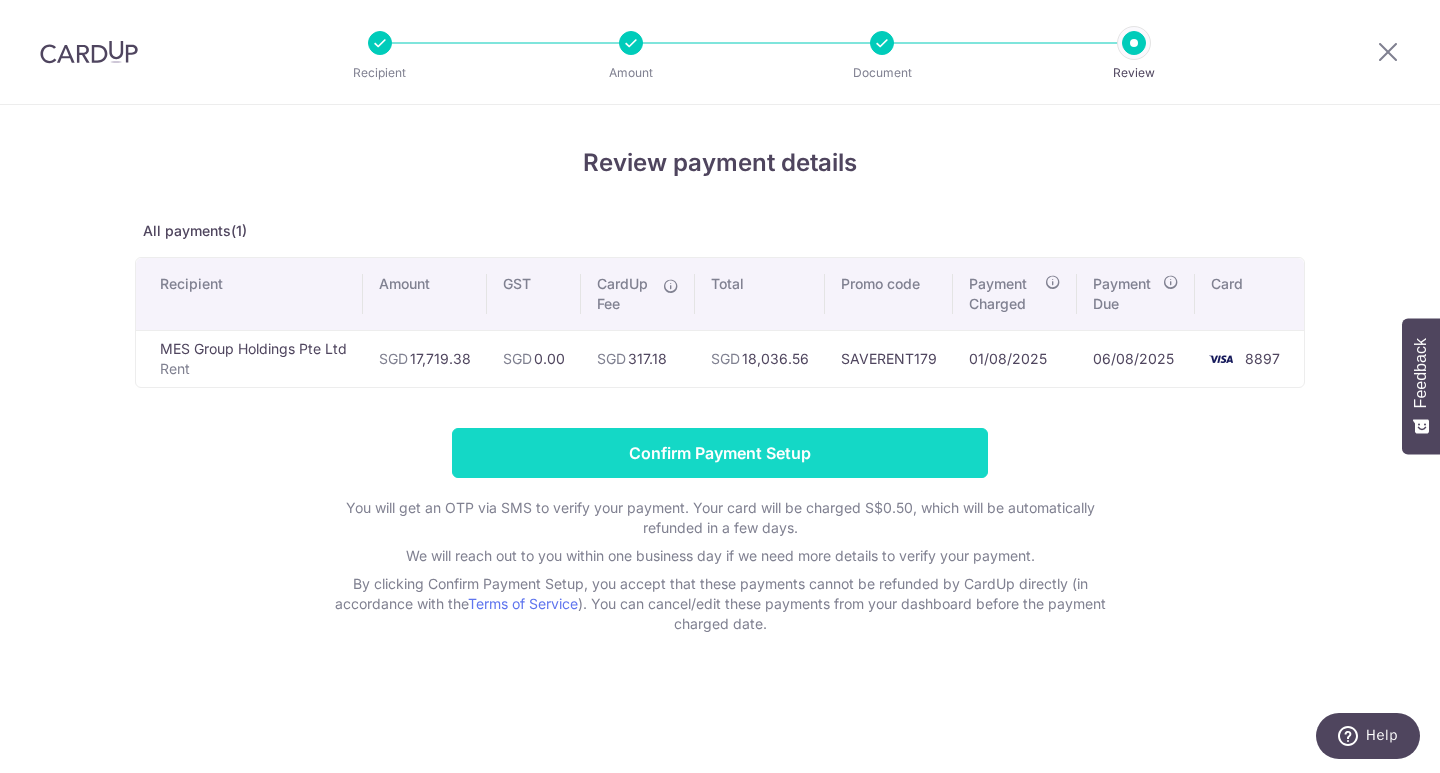 click on "Confirm Payment Setup" at bounding box center [720, 453] 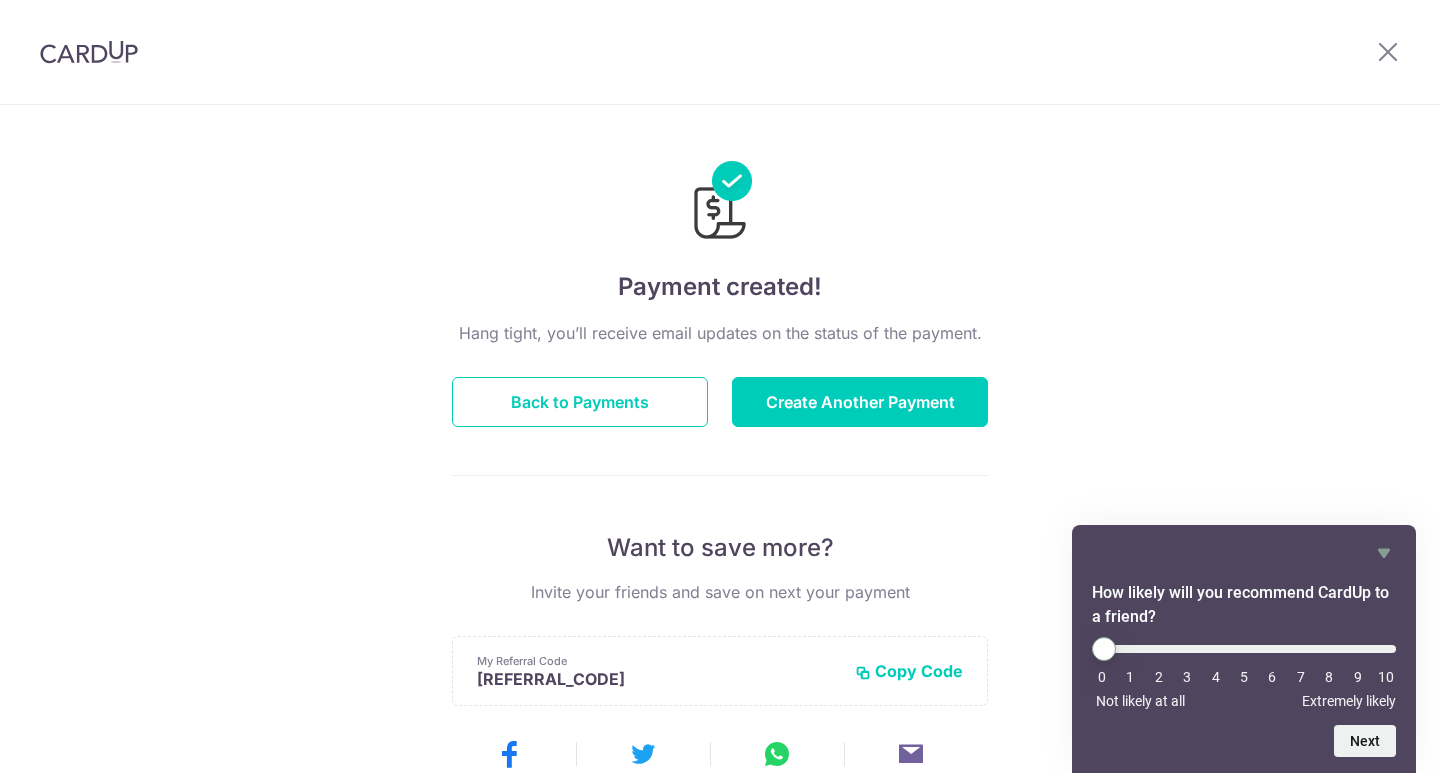 scroll, scrollTop: 0, scrollLeft: 0, axis: both 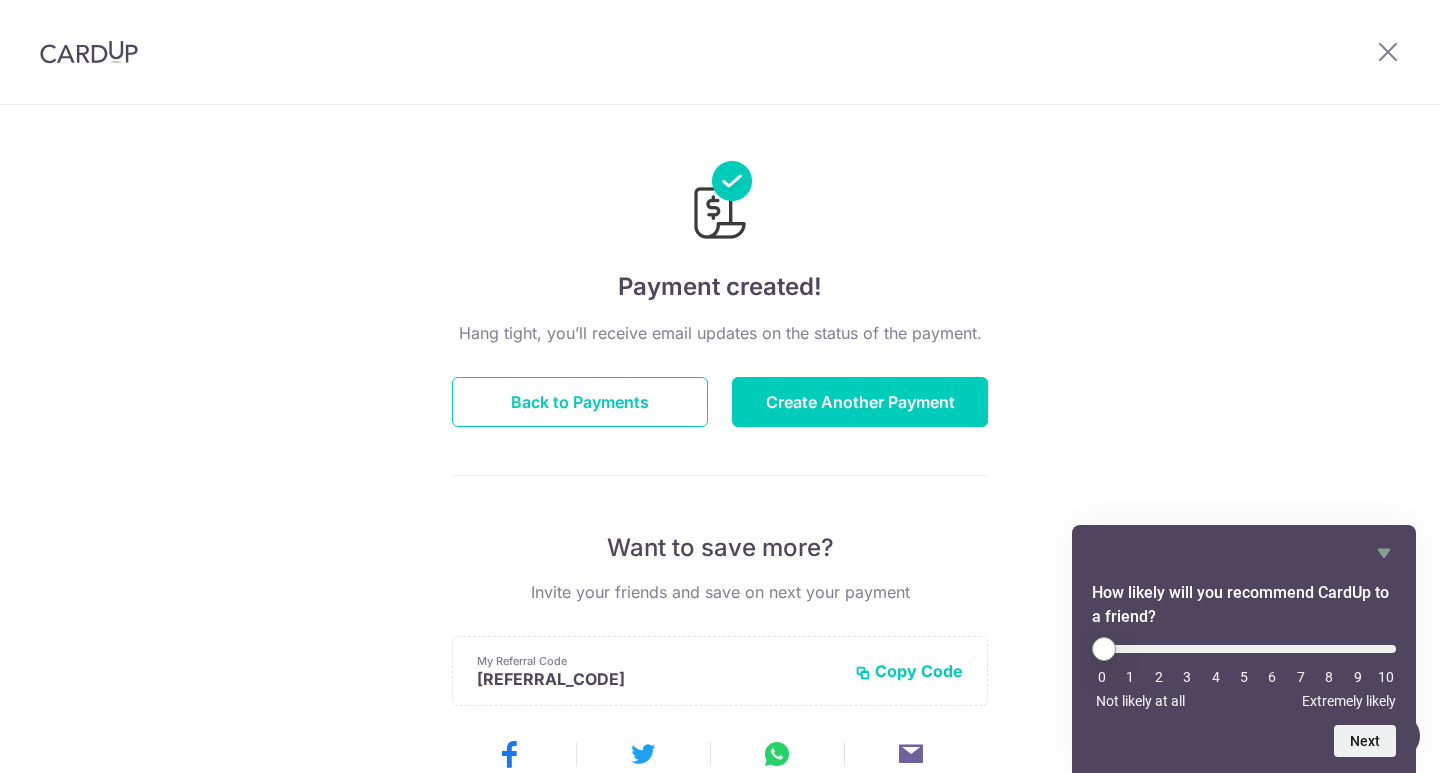 click on "Payment created!
You’ll receive email updates on the status of the payment.
Back to Payments
Create Another Payment
Want to save more?
Invite your friends and save on next your payment
My Referral Code
[REFERRAL_CODE]
Copy Code
Copied
Facebook
Twitter
WhatsApp
Email" at bounding box center [720, 639] 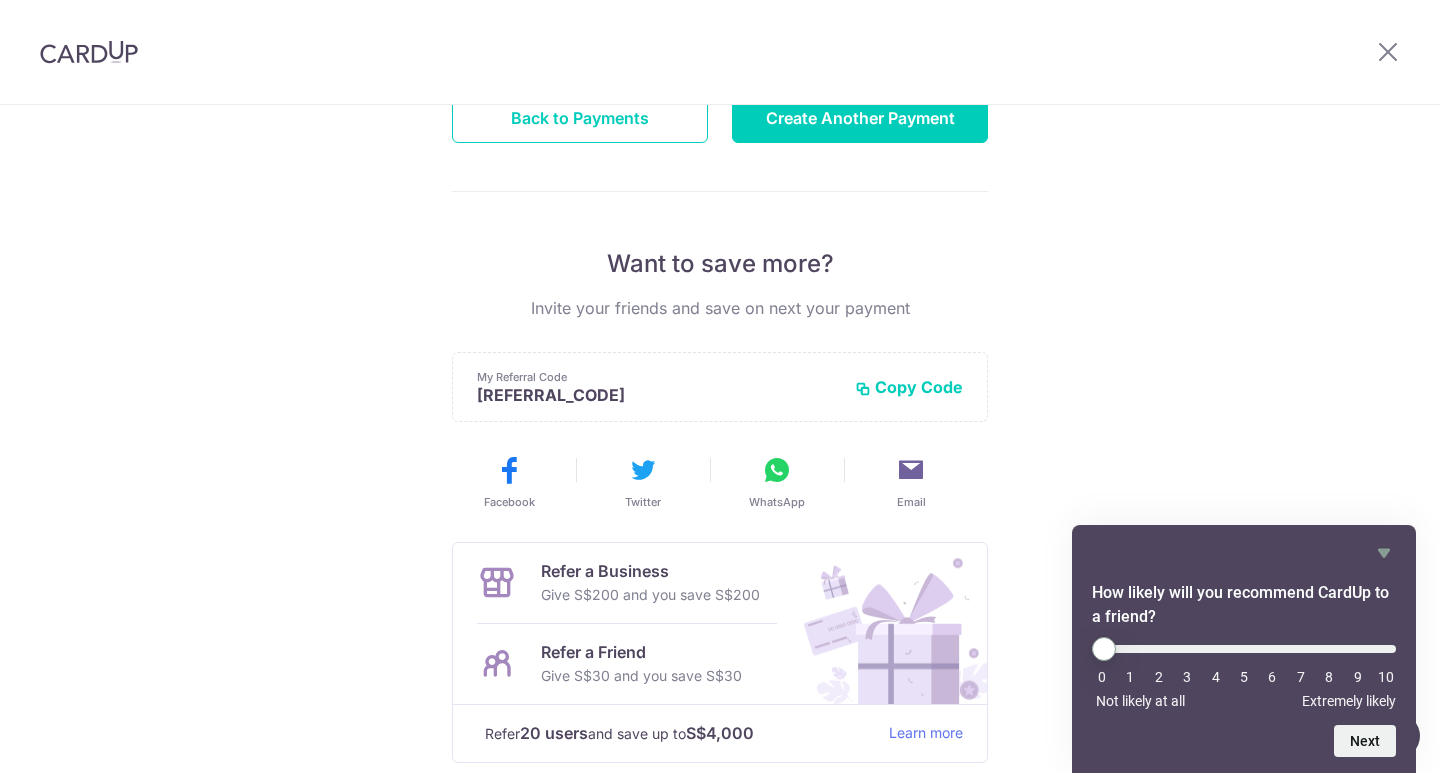 scroll, scrollTop: 0, scrollLeft: 0, axis: both 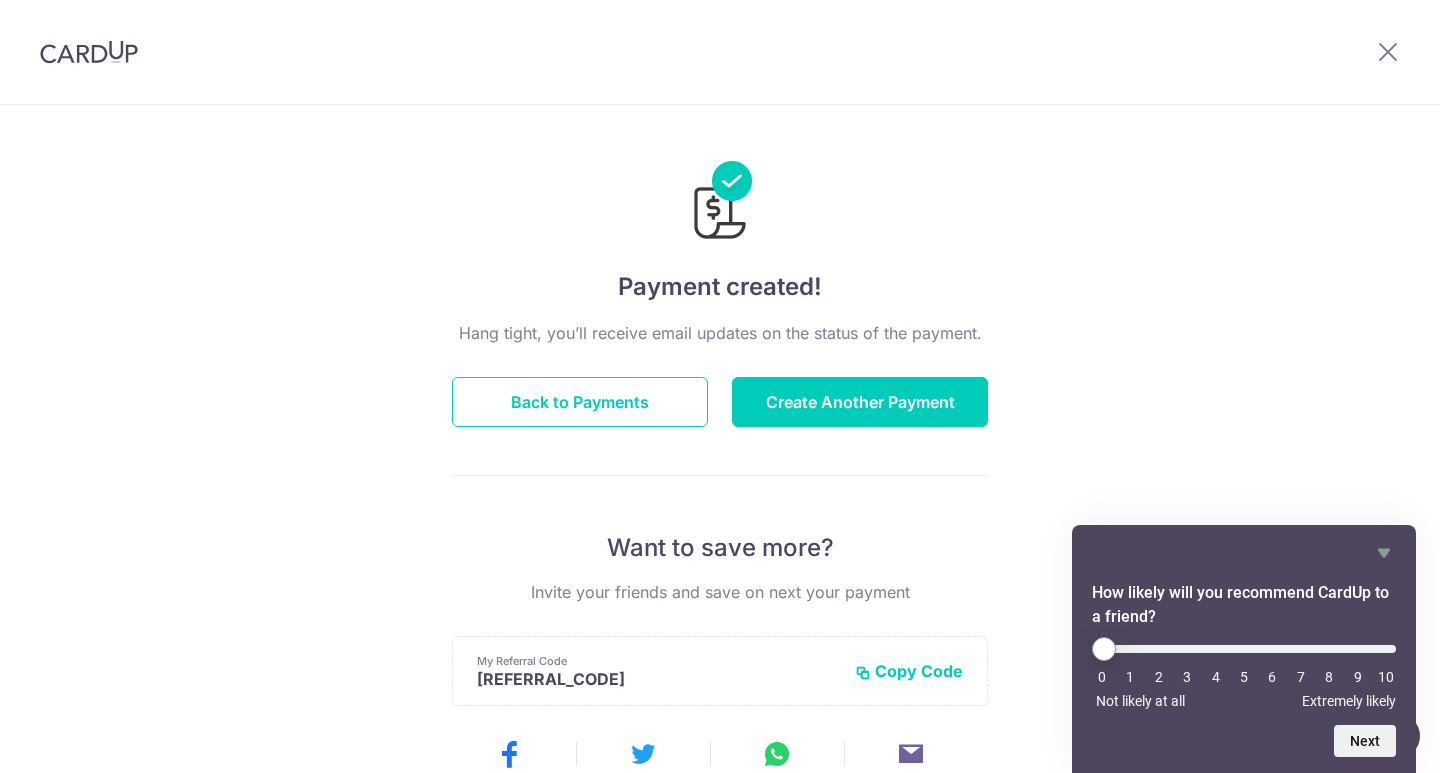 click at bounding box center (89, 52) 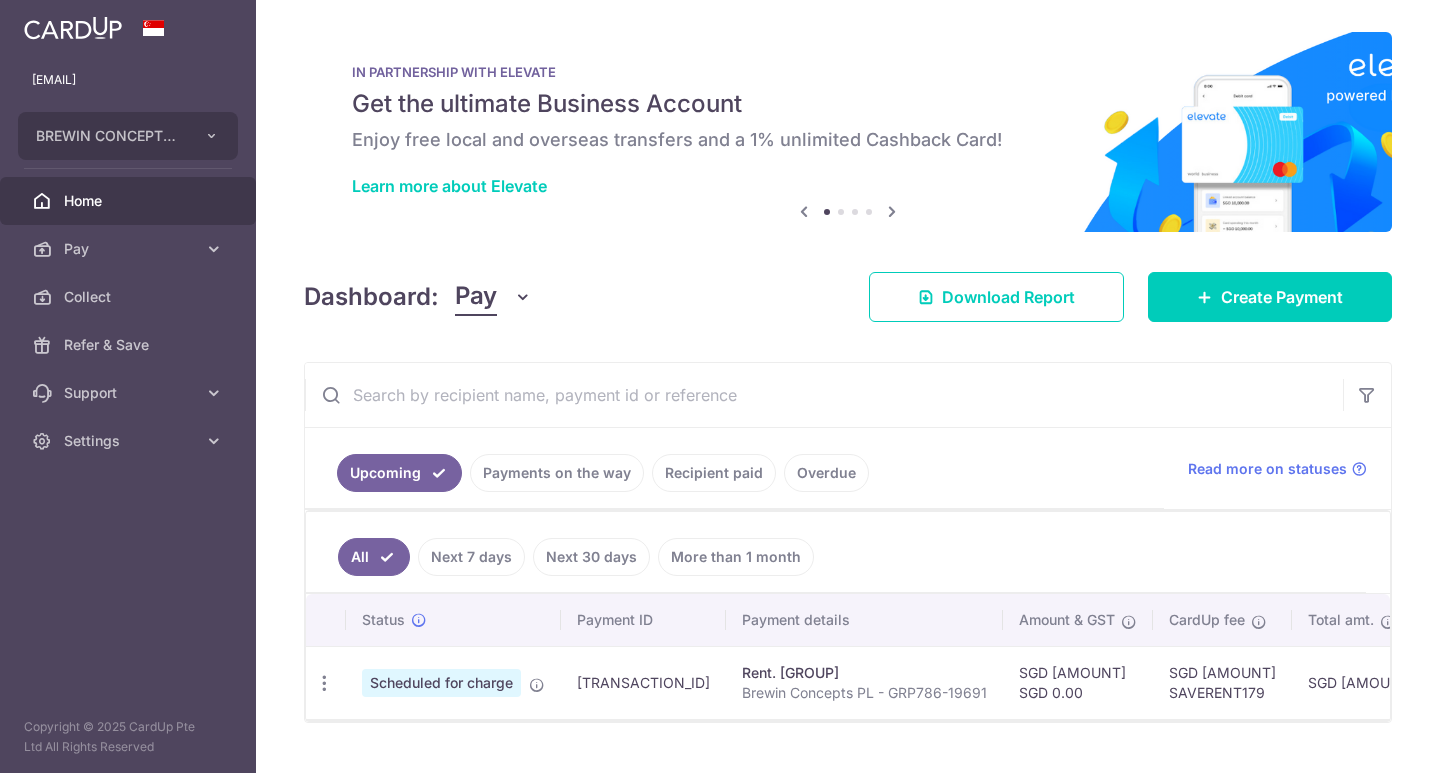 scroll, scrollTop: 0, scrollLeft: 0, axis: both 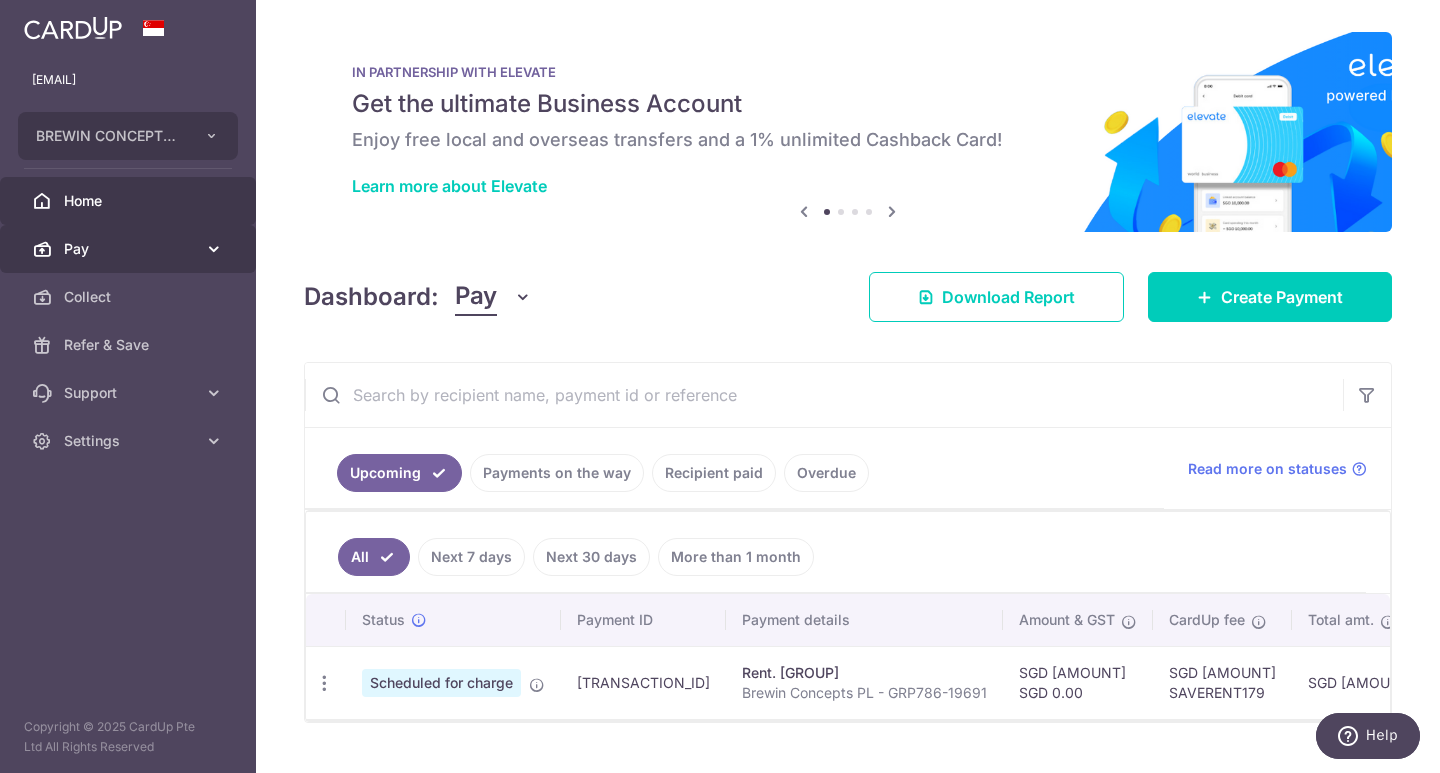 click on "Pay" at bounding box center (130, 249) 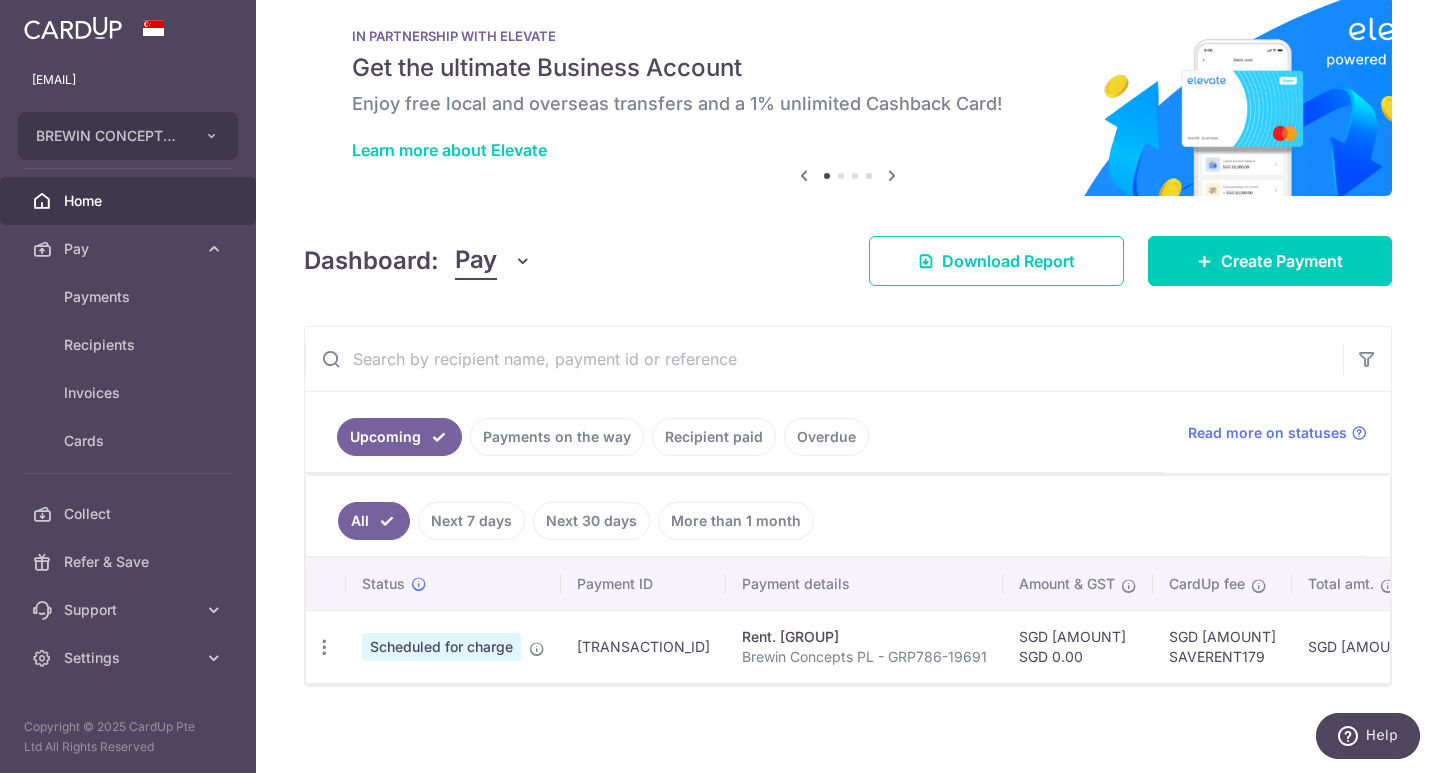 scroll, scrollTop: 54, scrollLeft: 0, axis: vertical 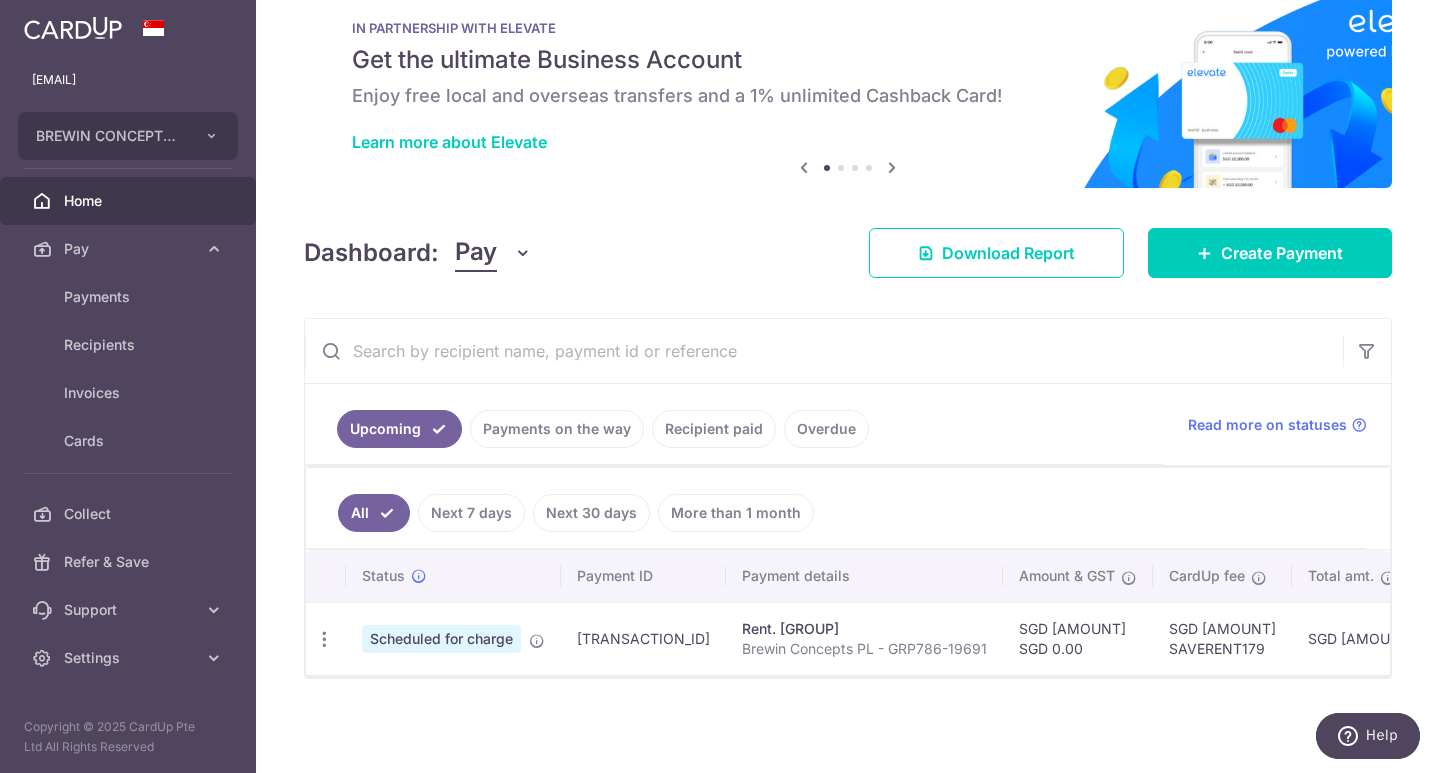 click on "Recipient paid" at bounding box center [714, 429] 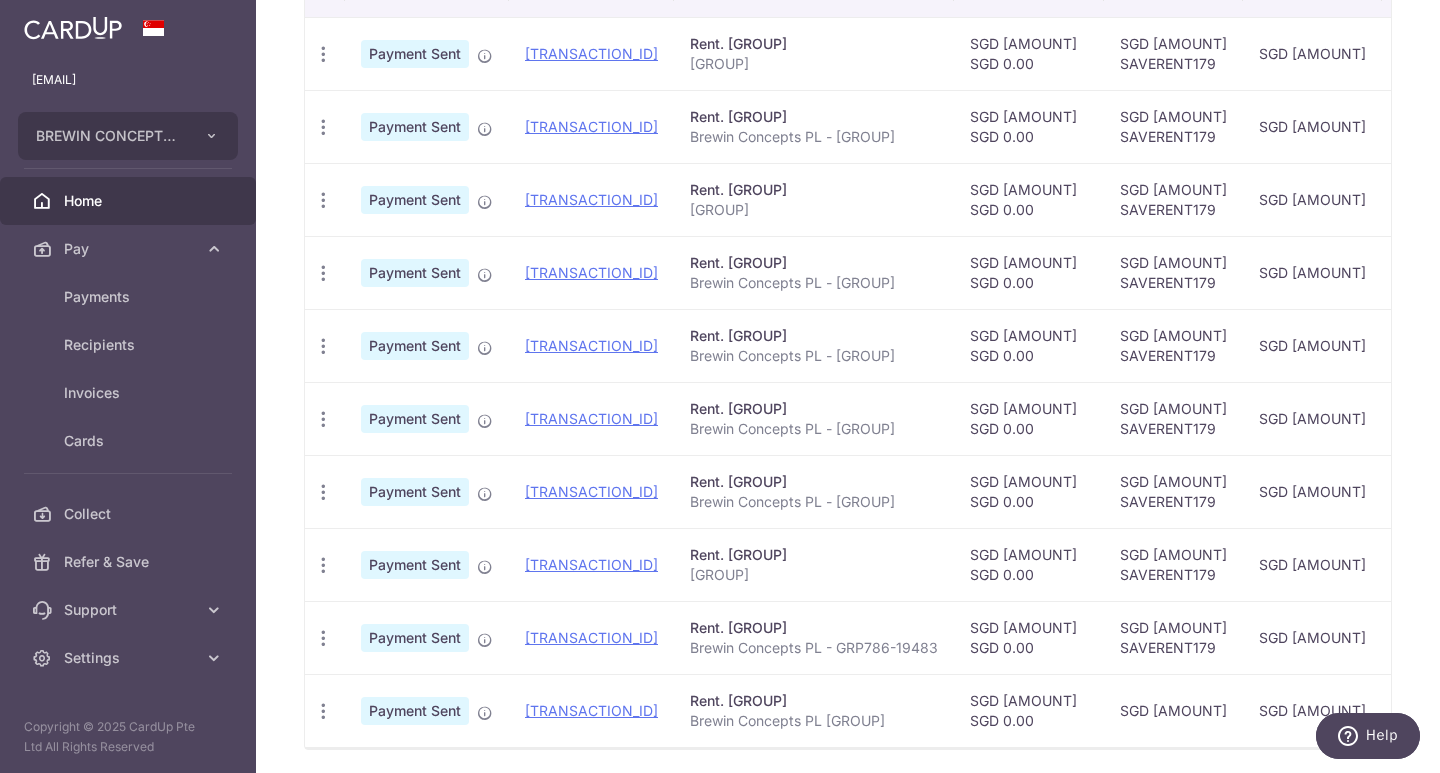 scroll, scrollTop: 626, scrollLeft: 0, axis: vertical 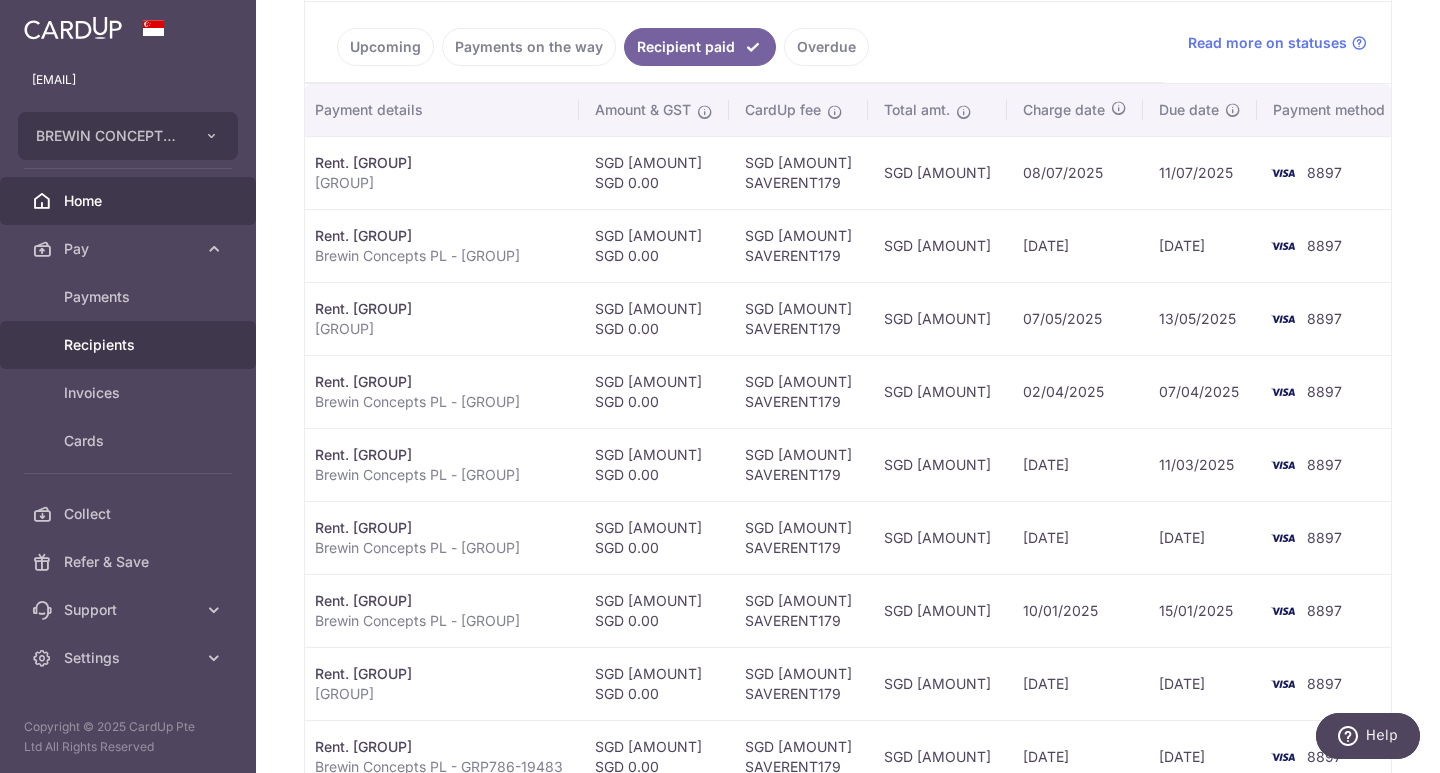 click on "Recipients" at bounding box center [130, 345] 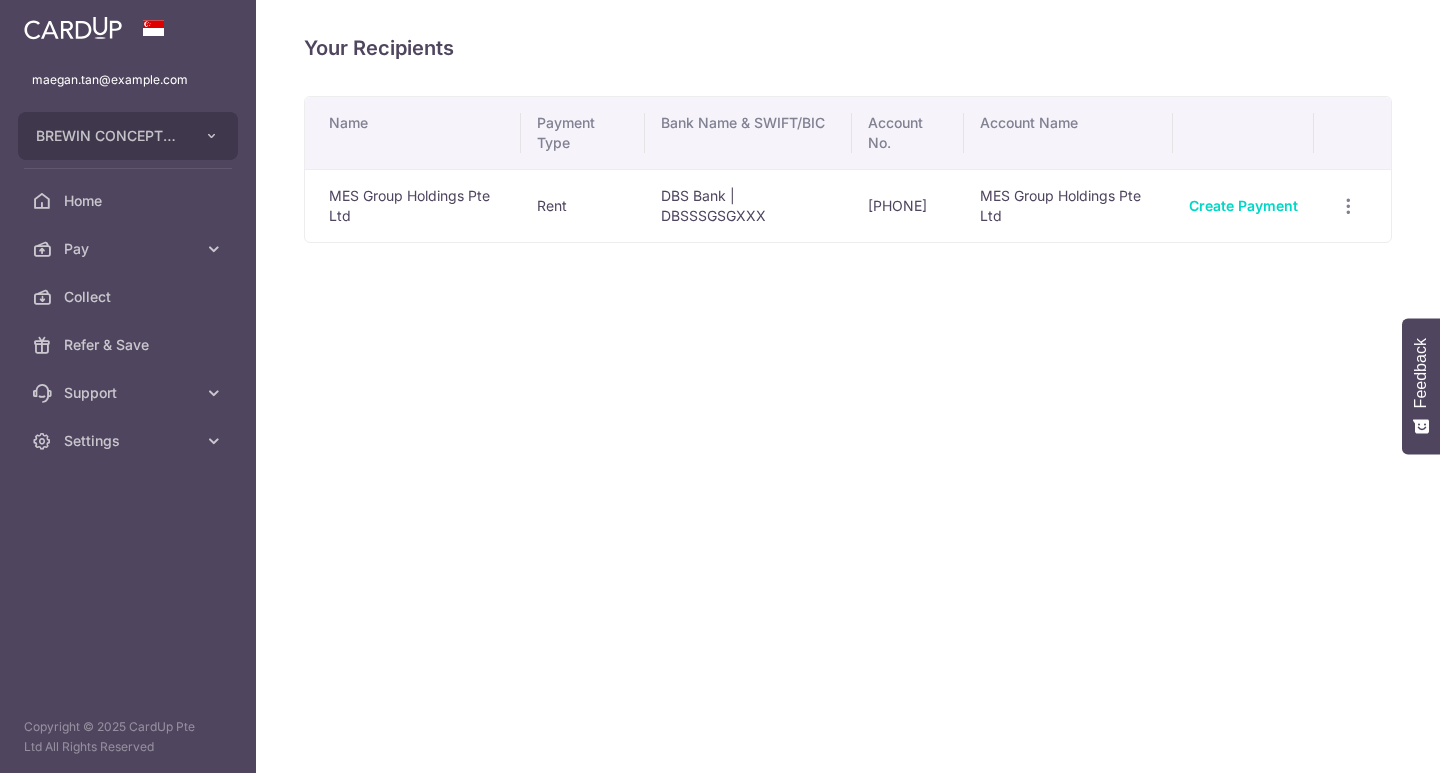 scroll, scrollTop: 0, scrollLeft: 0, axis: both 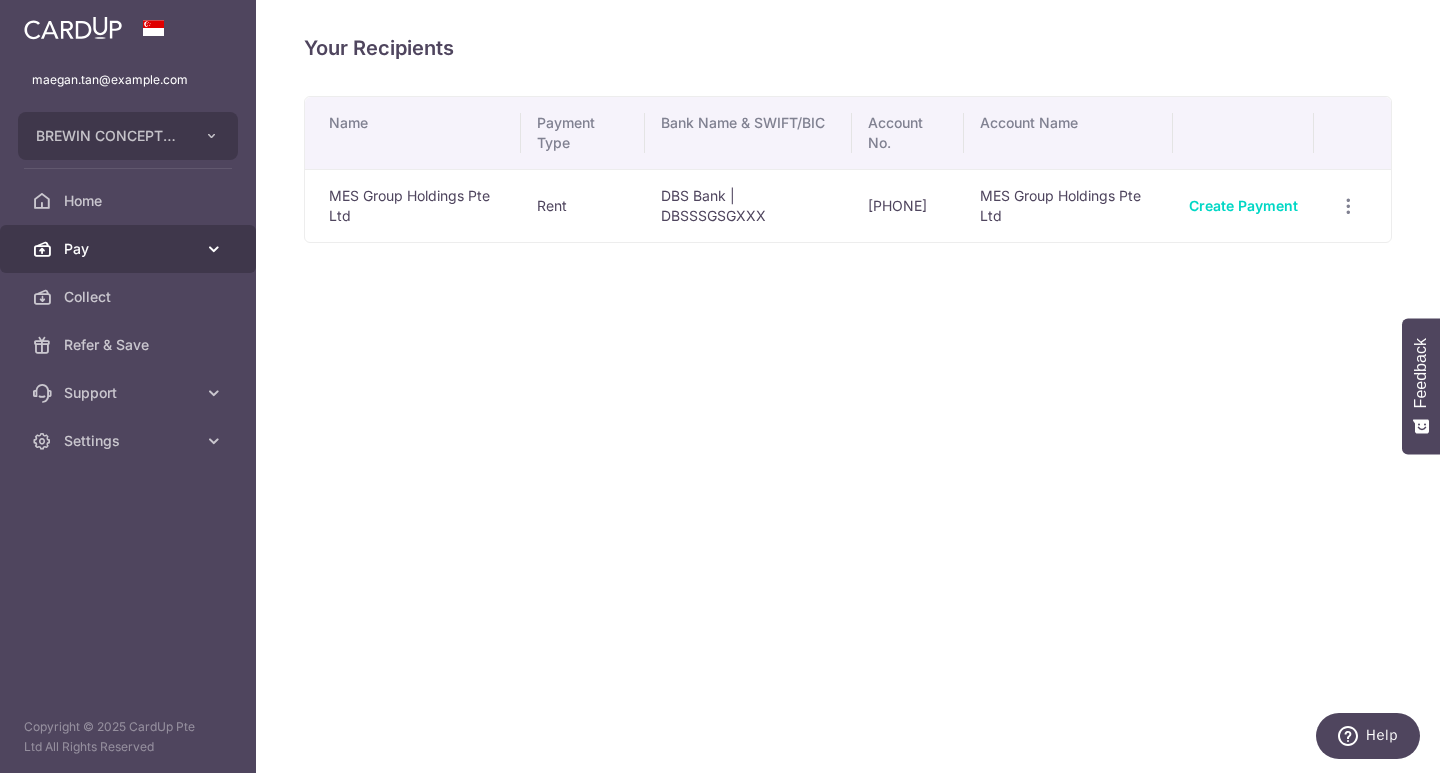 click on "Pay" at bounding box center [130, 249] 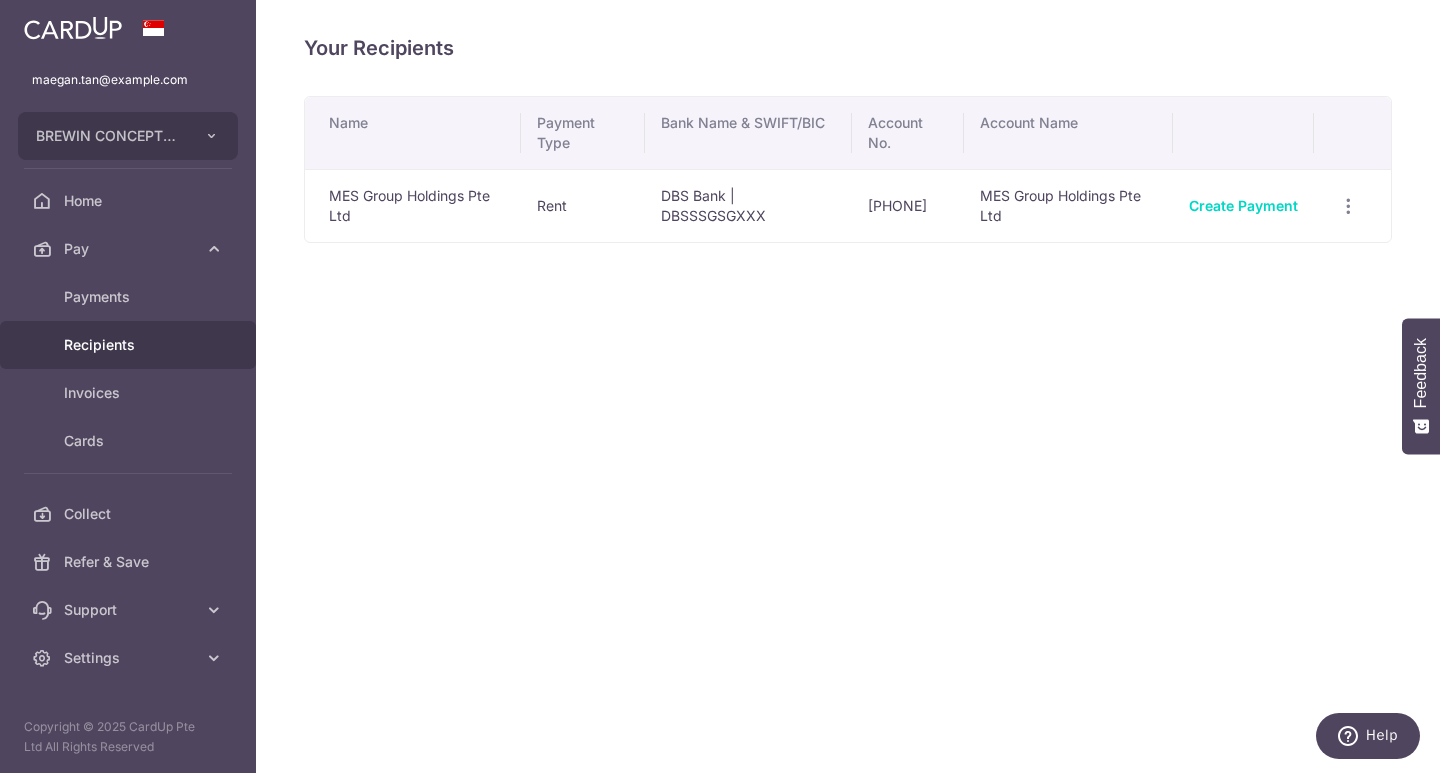 click on "MES Group Holdings Pte Ltd" at bounding box center [413, 205] 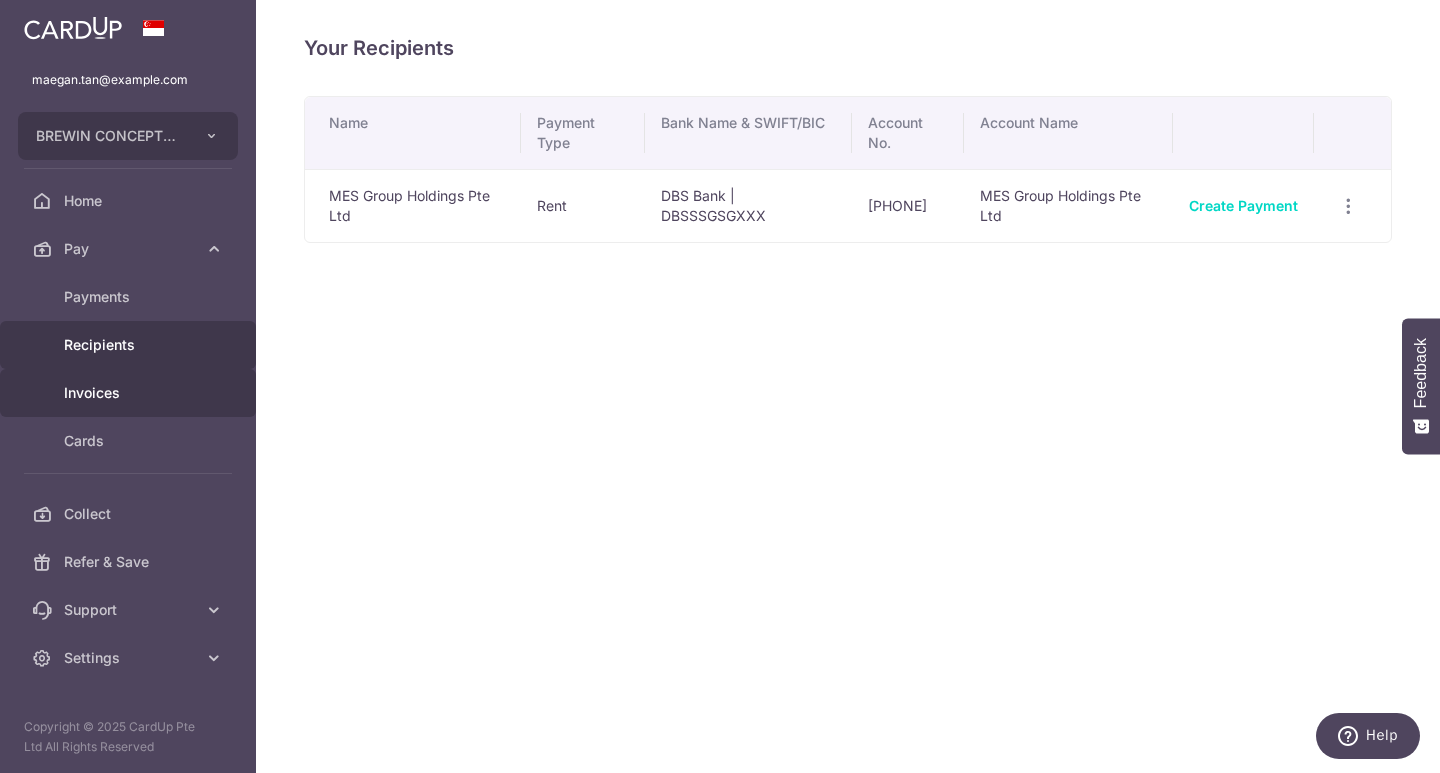click on "Invoices" at bounding box center [128, 393] 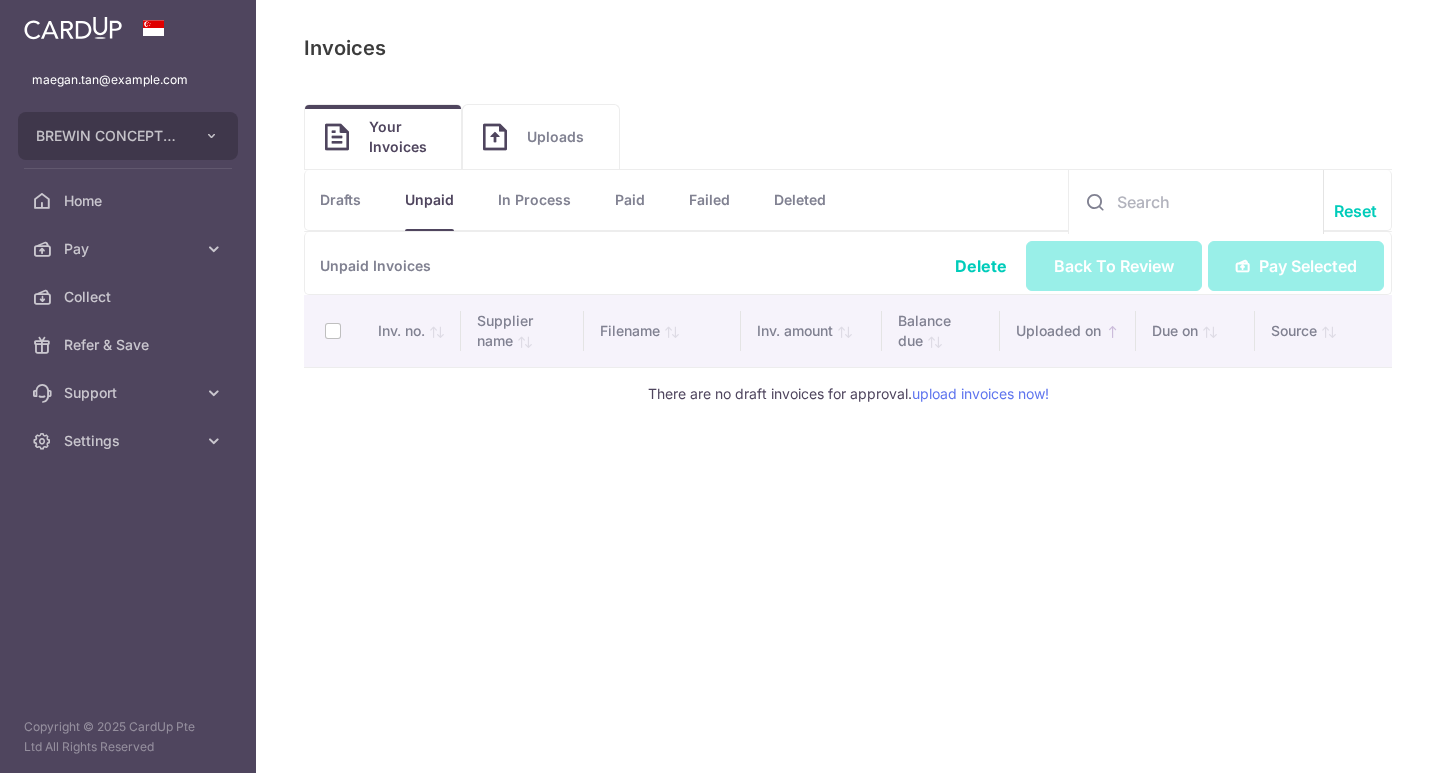 scroll, scrollTop: 0, scrollLeft: 0, axis: both 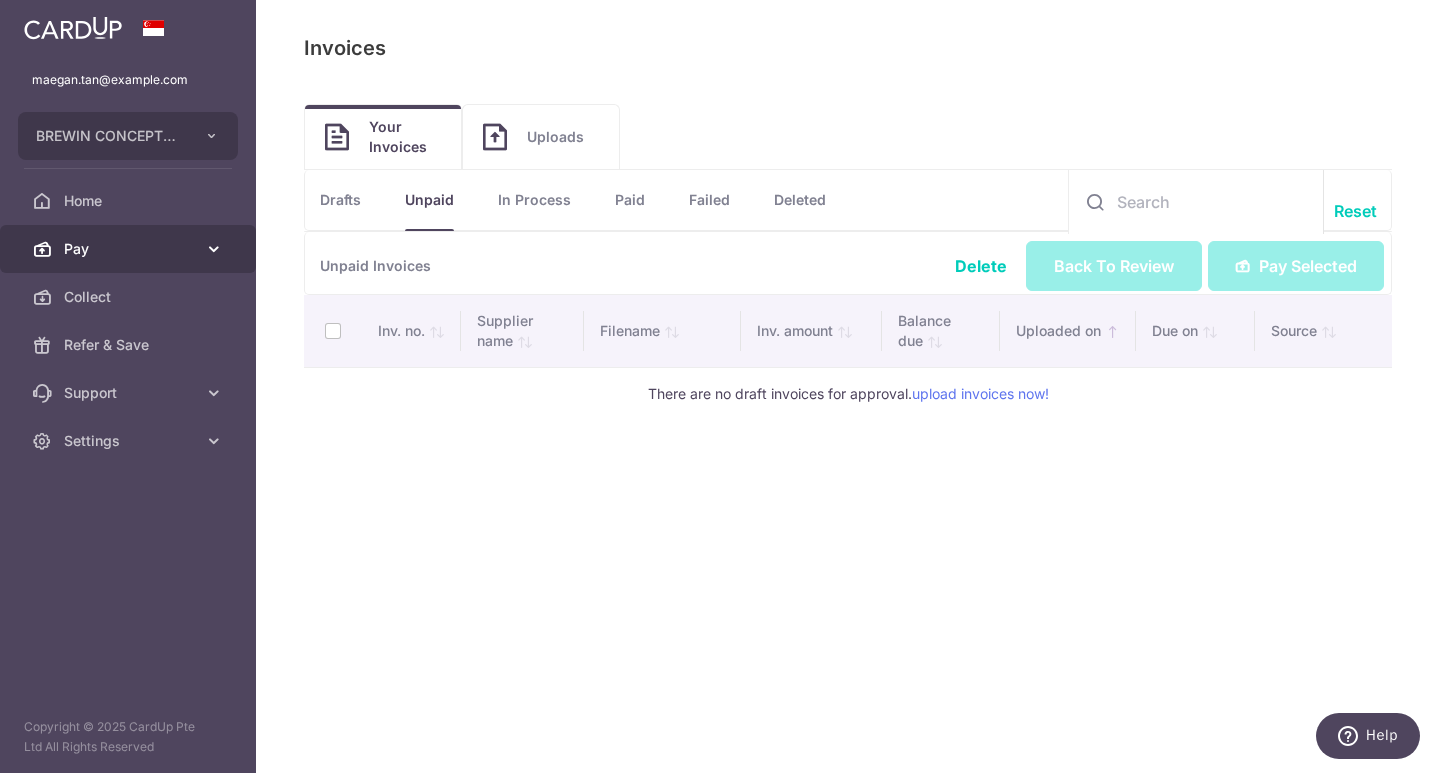 click on "Pay" at bounding box center [130, 249] 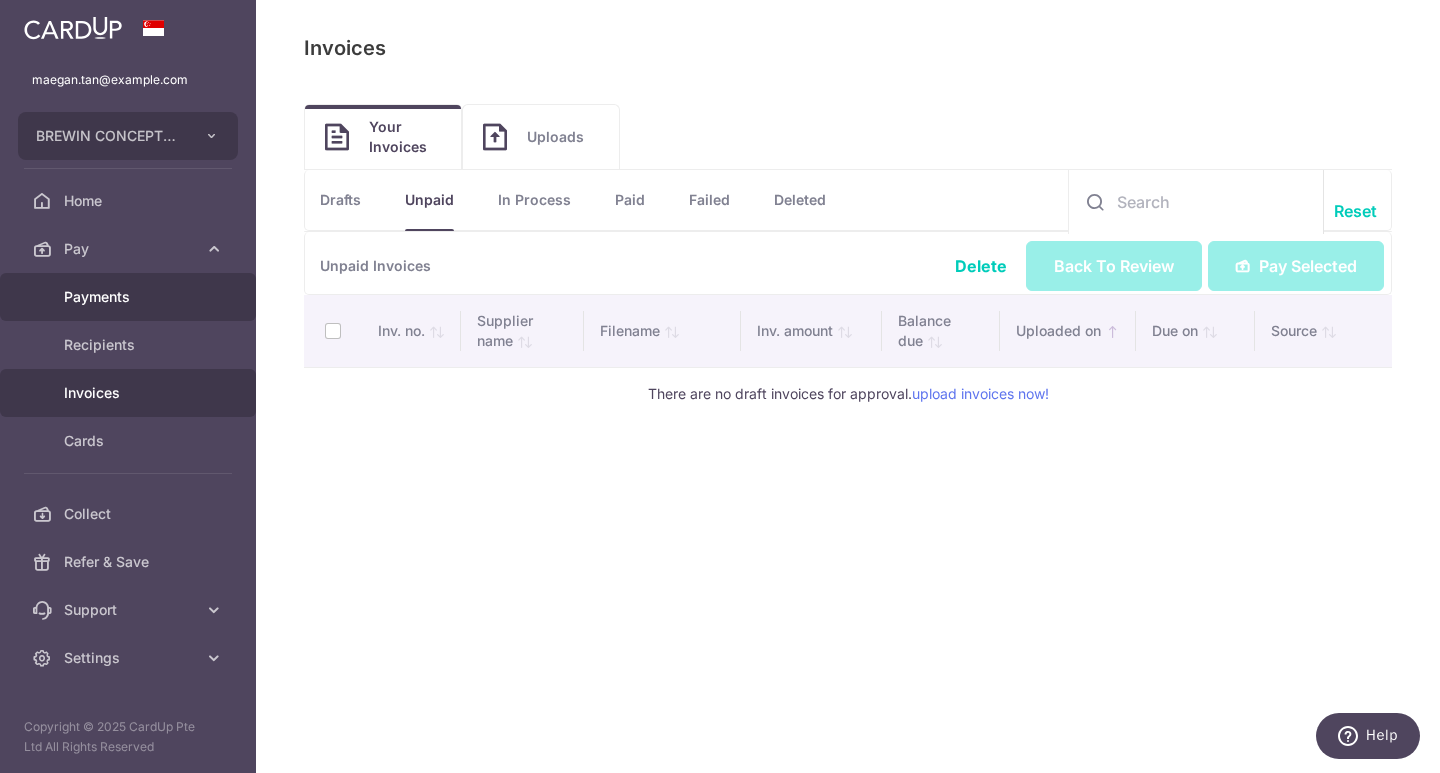 click on "Payments" at bounding box center [130, 297] 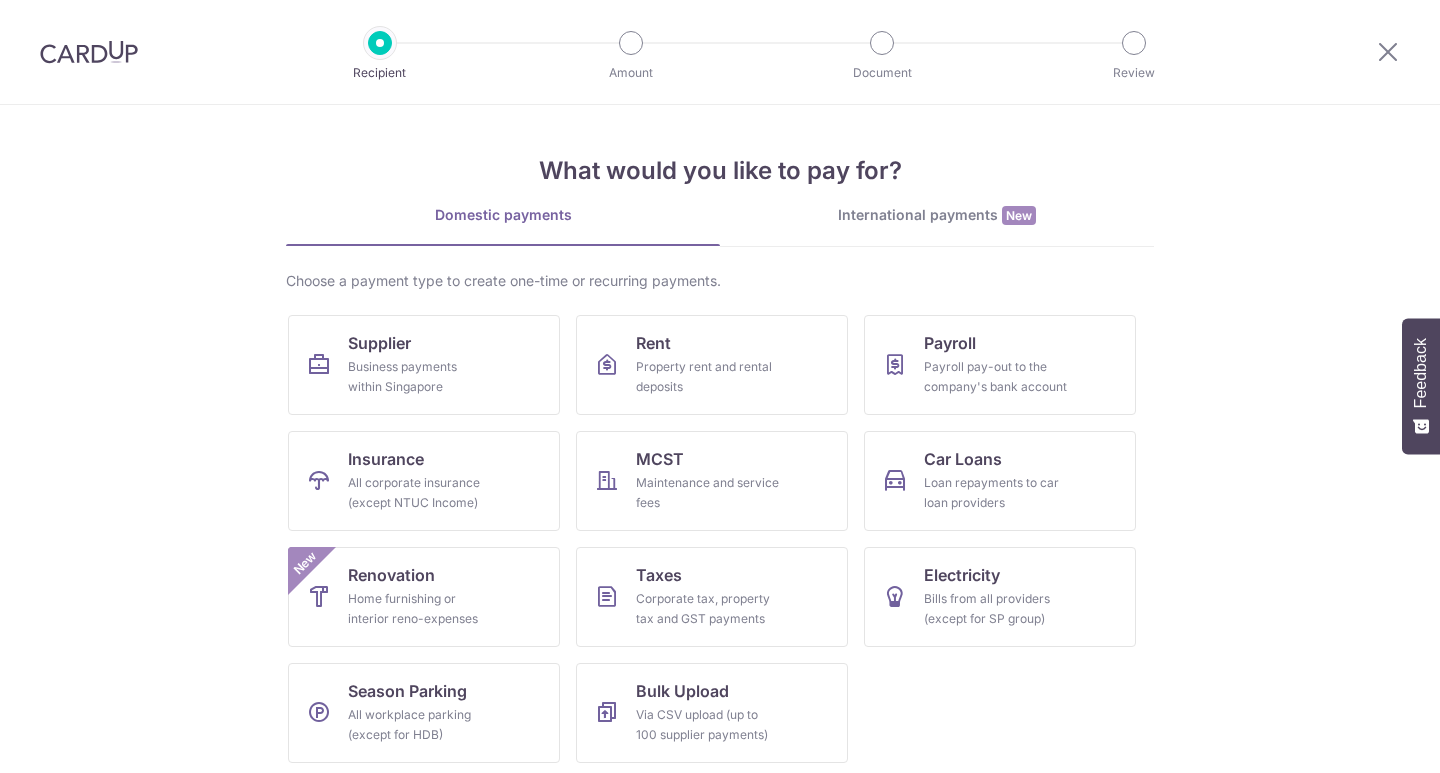 scroll, scrollTop: 0, scrollLeft: 0, axis: both 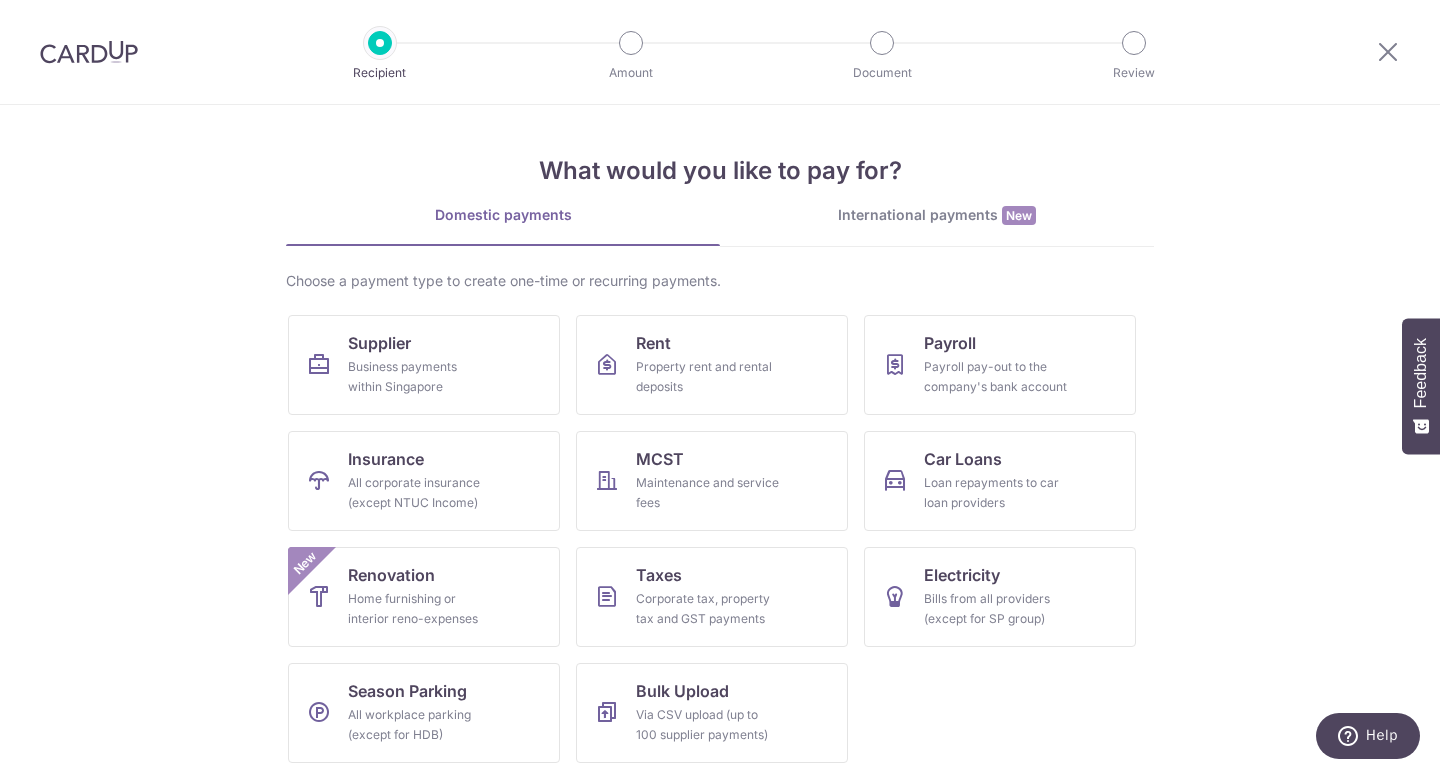click at bounding box center [89, 52] 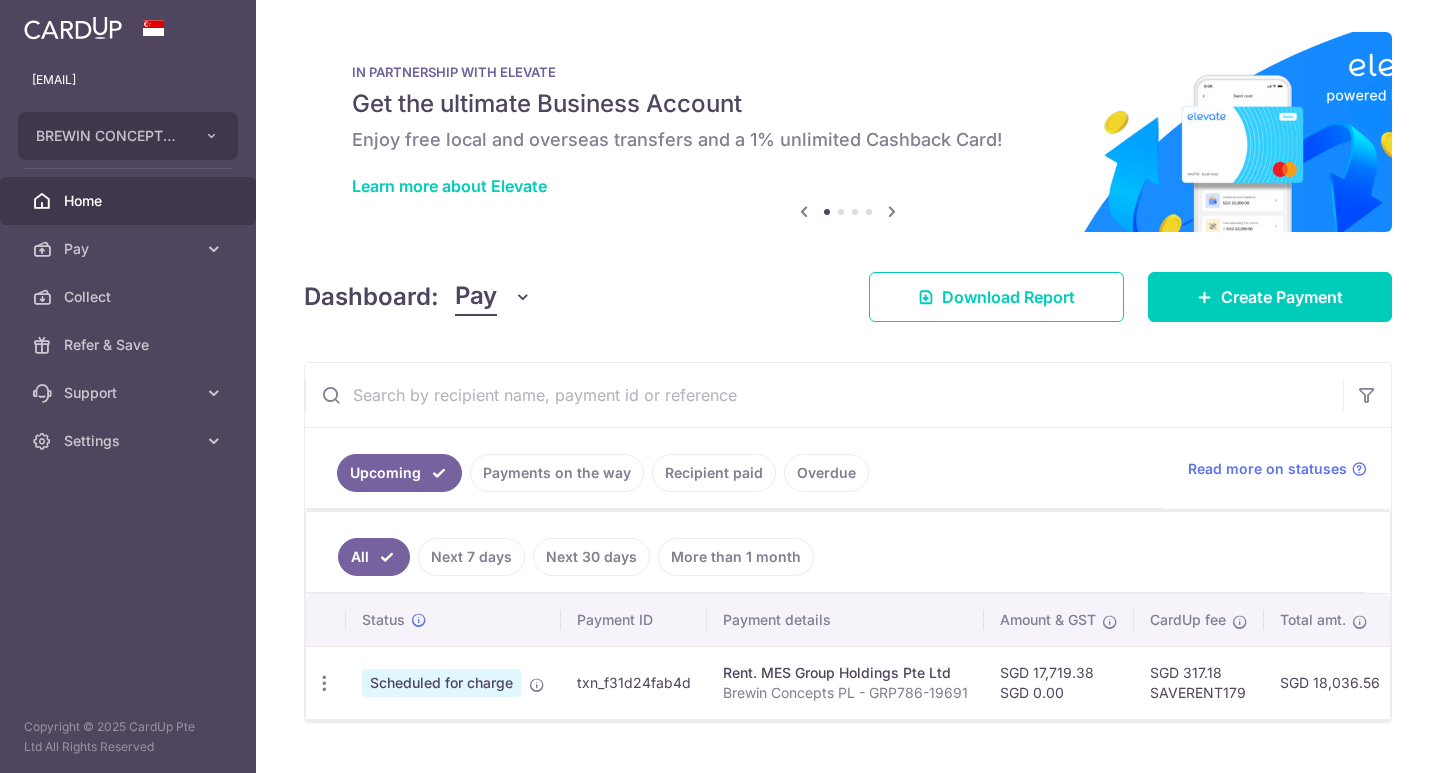 scroll, scrollTop: 0, scrollLeft: 0, axis: both 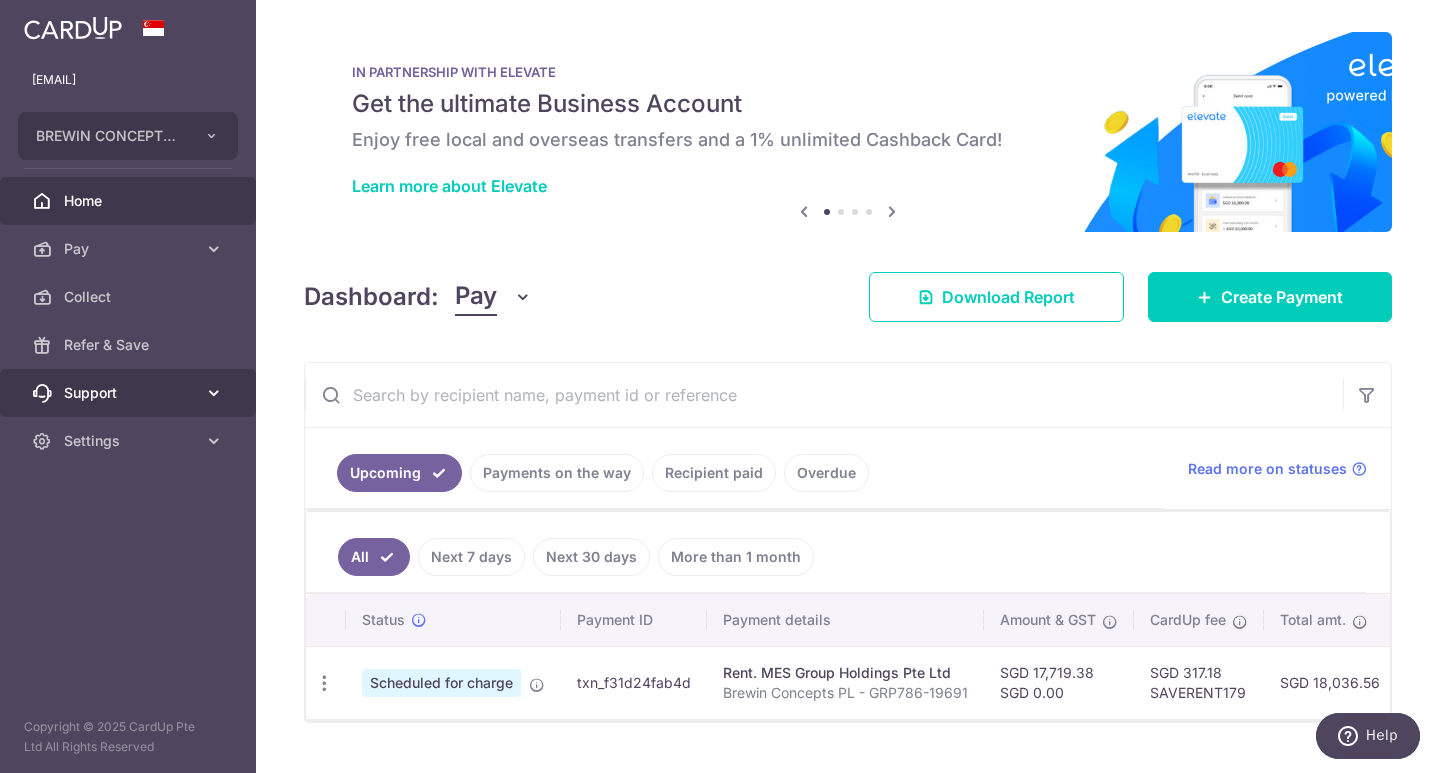 click at bounding box center (214, 393) 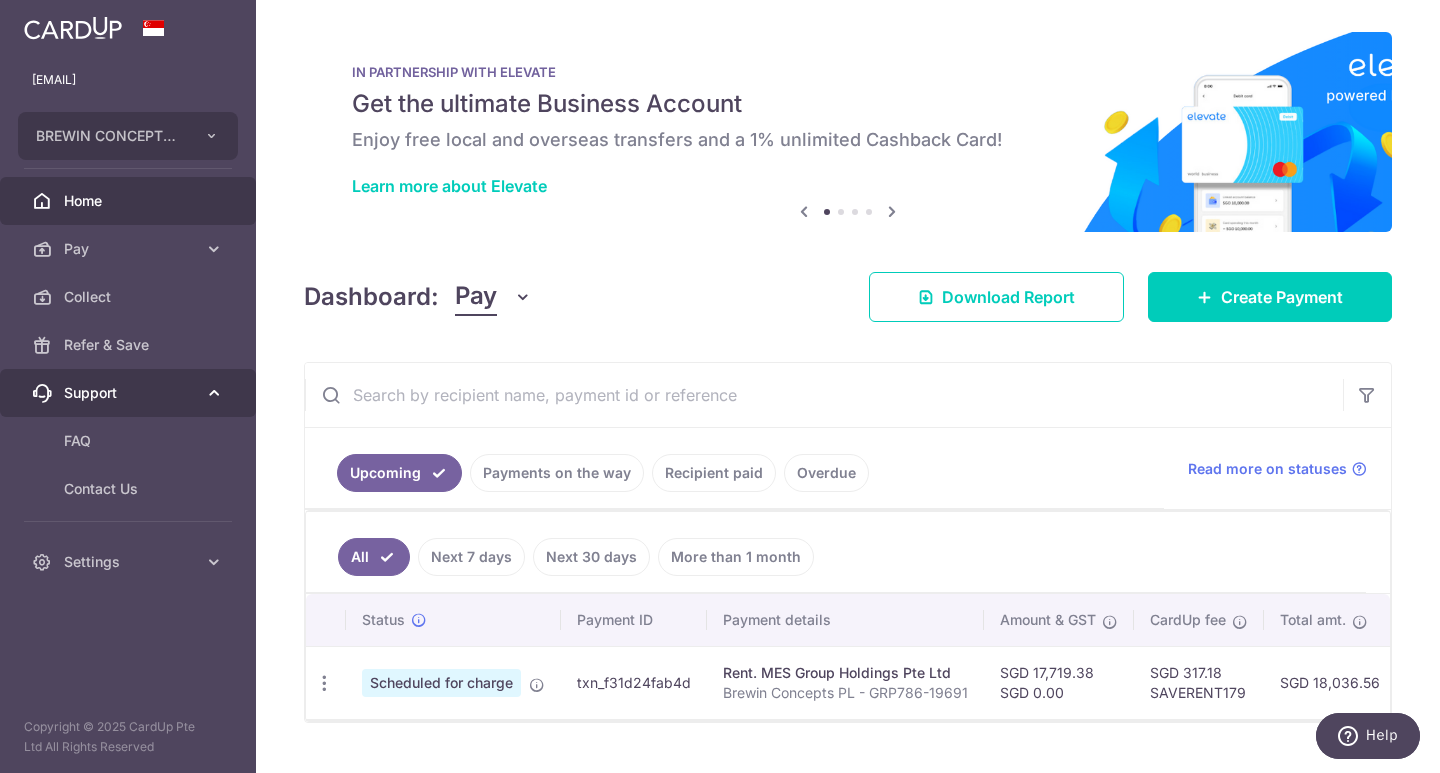 click at bounding box center (214, 393) 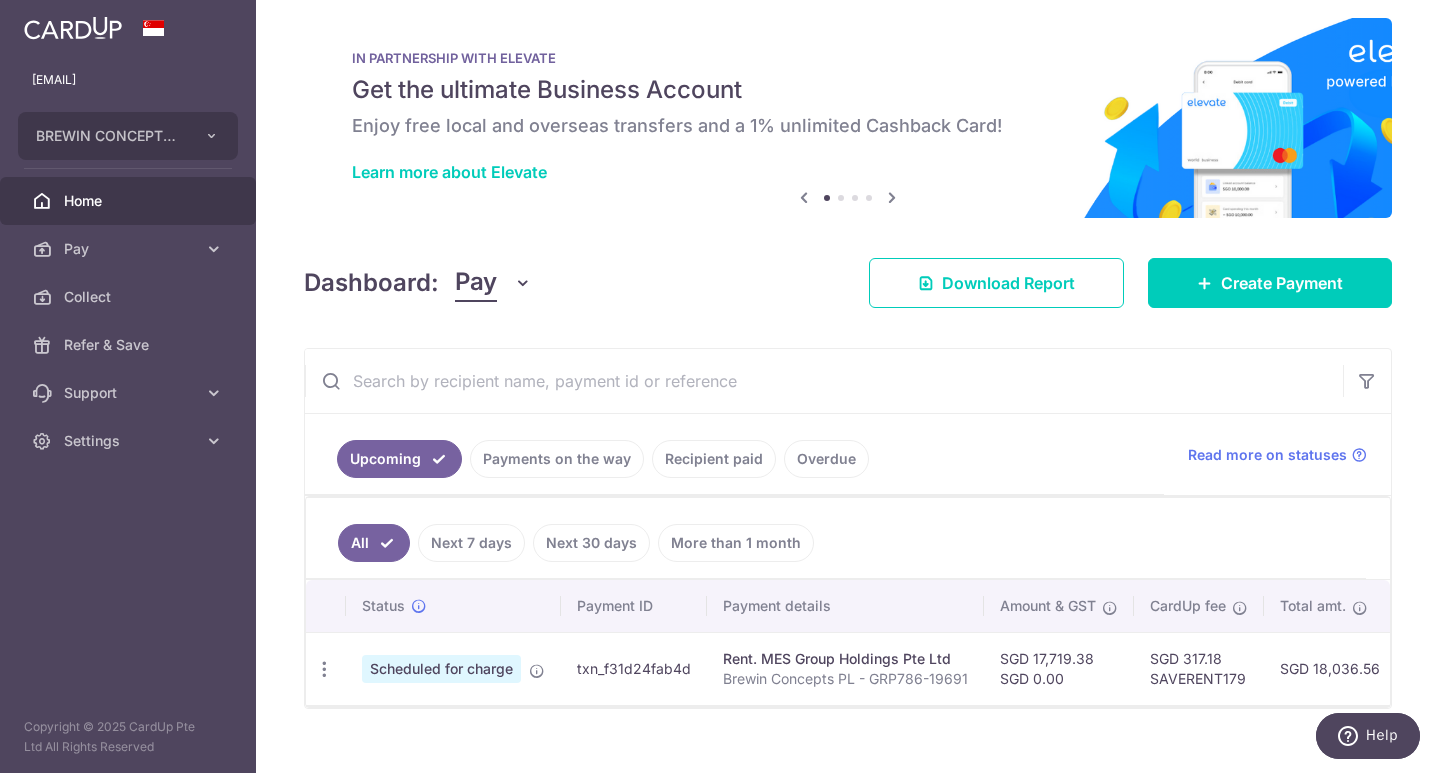 scroll, scrollTop: 54, scrollLeft: 0, axis: vertical 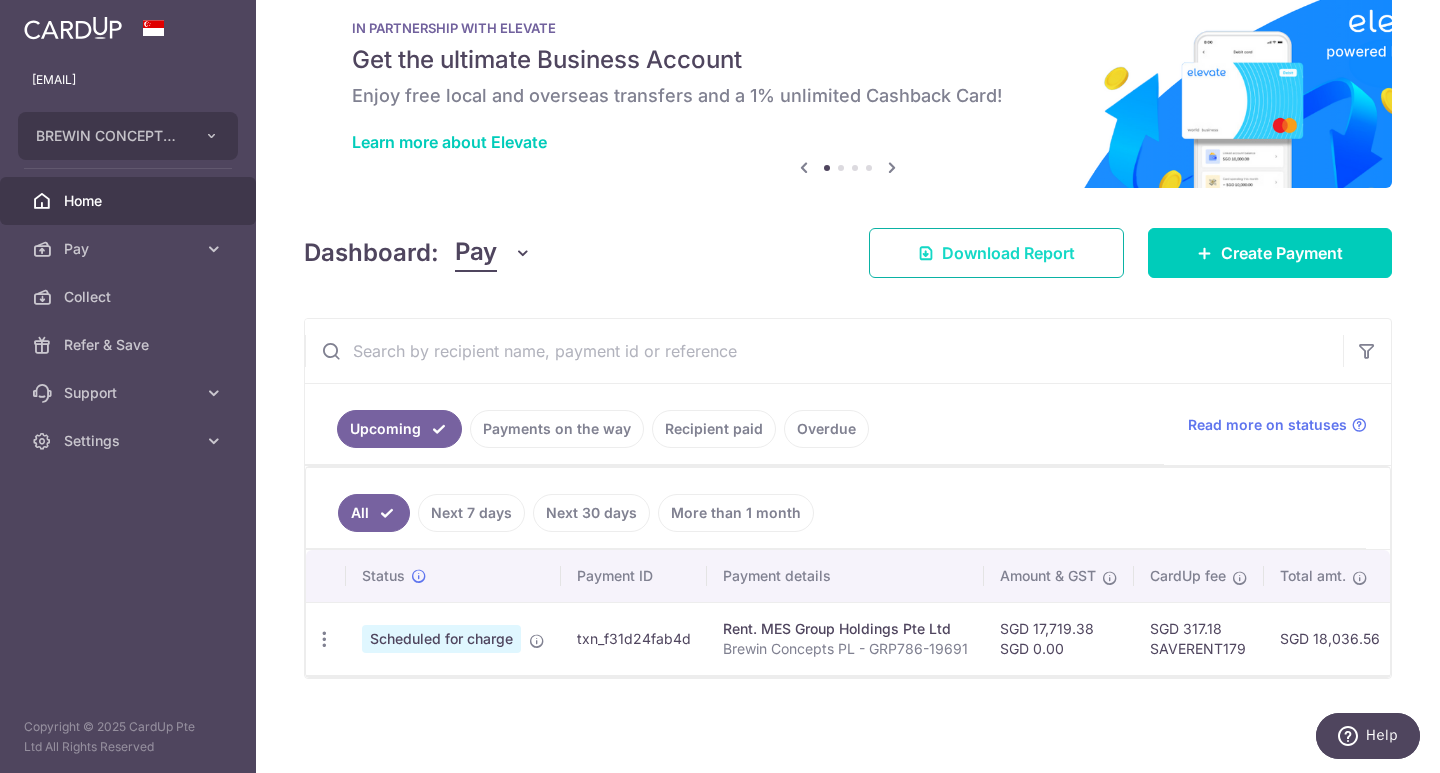 click on "Download Report" at bounding box center [1008, 253] 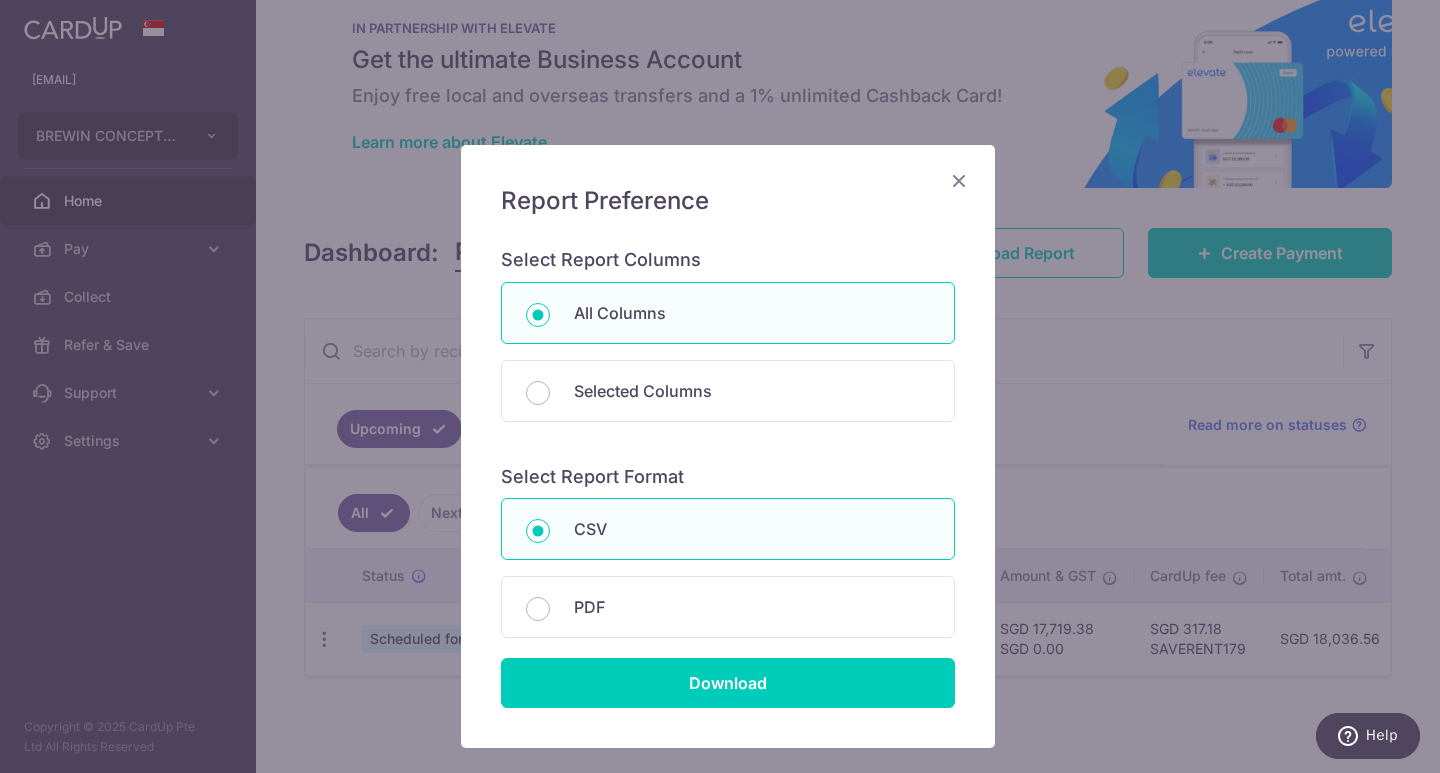 click at bounding box center (959, 180) 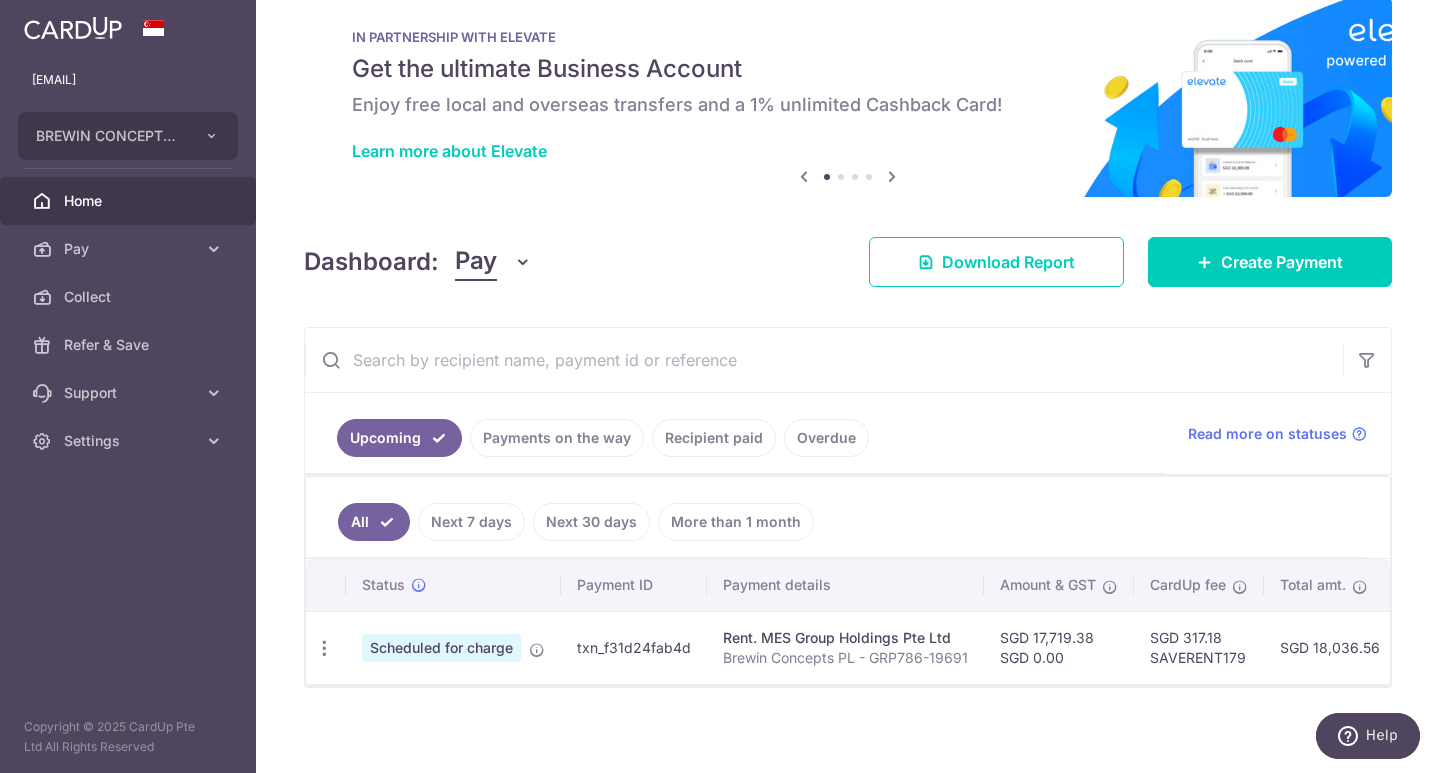 scroll, scrollTop: 54, scrollLeft: 0, axis: vertical 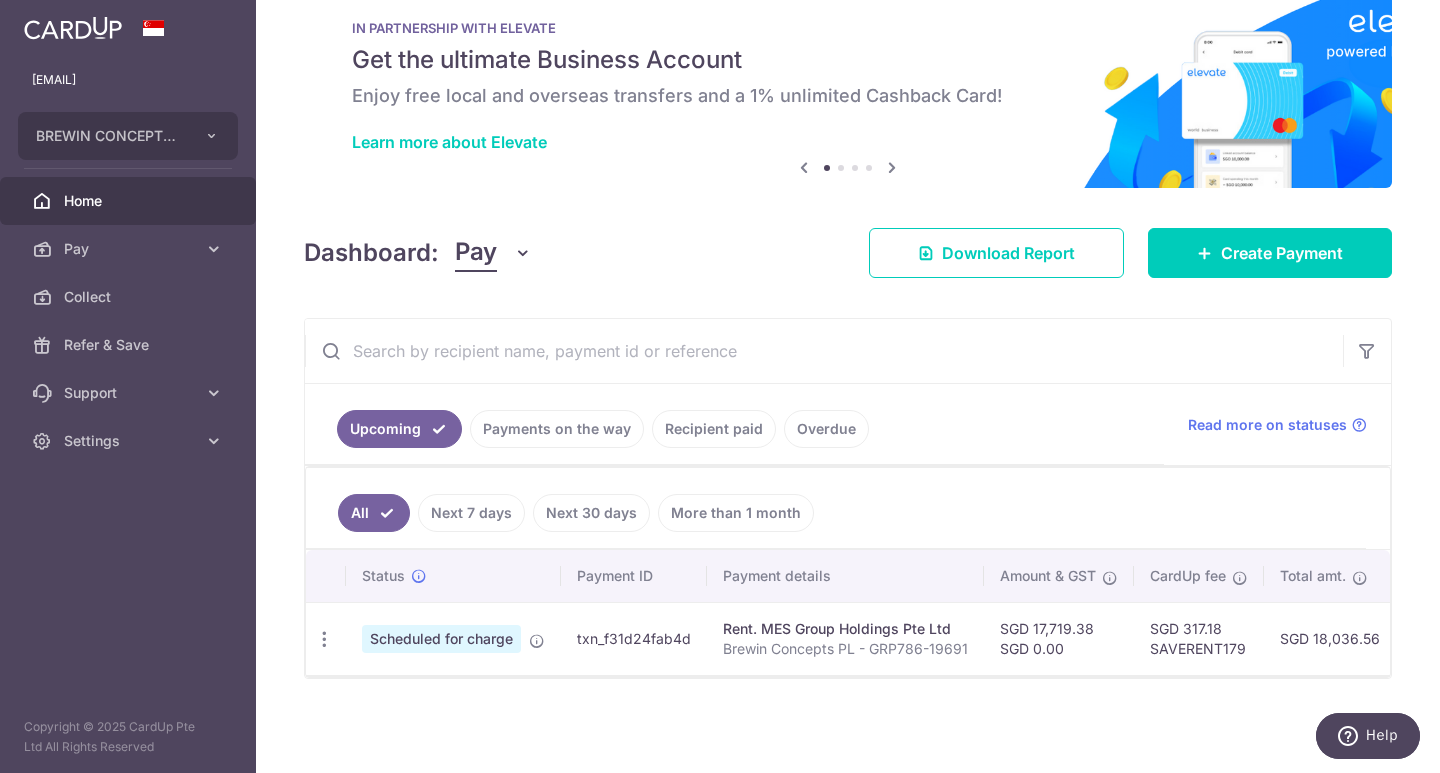 click on "Recipient paid" at bounding box center (714, 429) 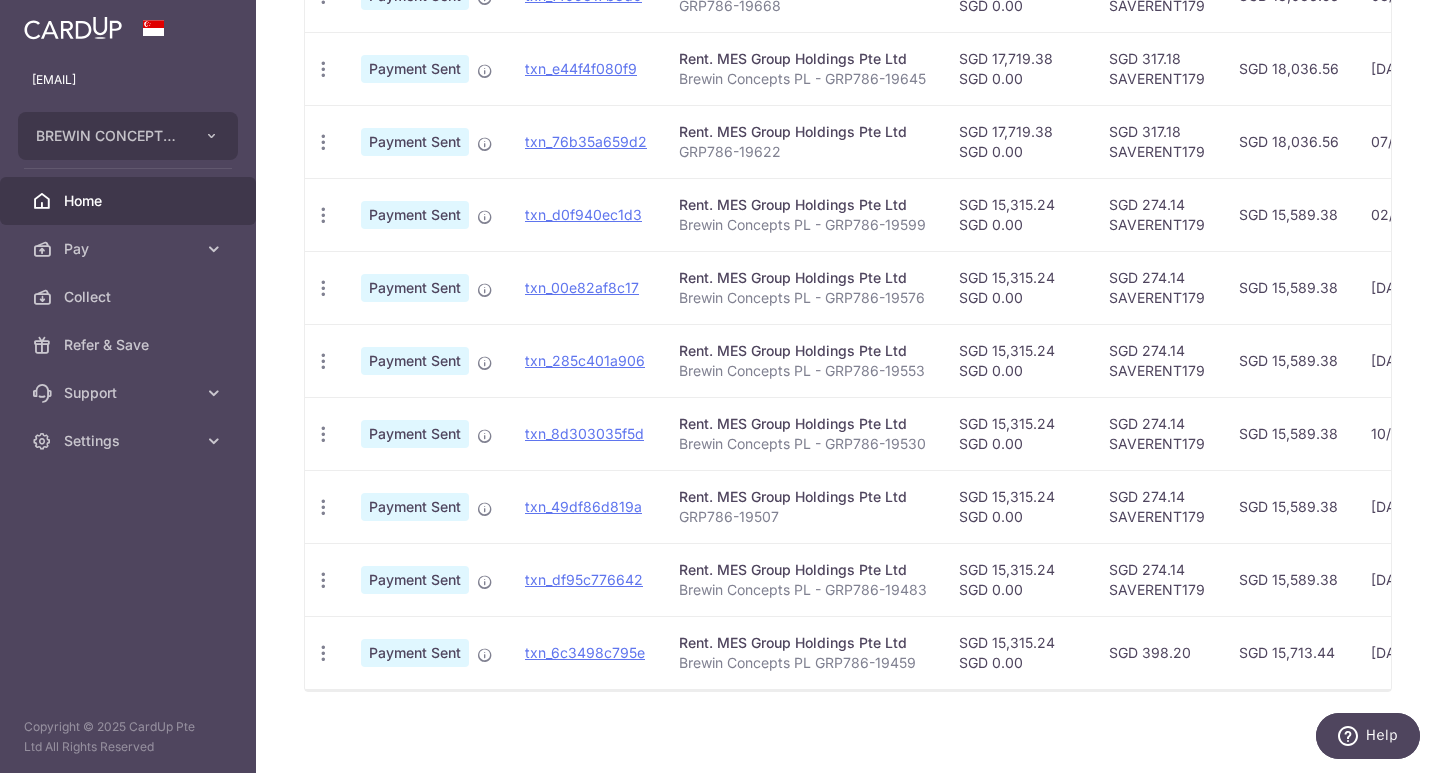 scroll, scrollTop: 626, scrollLeft: 0, axis: vertical 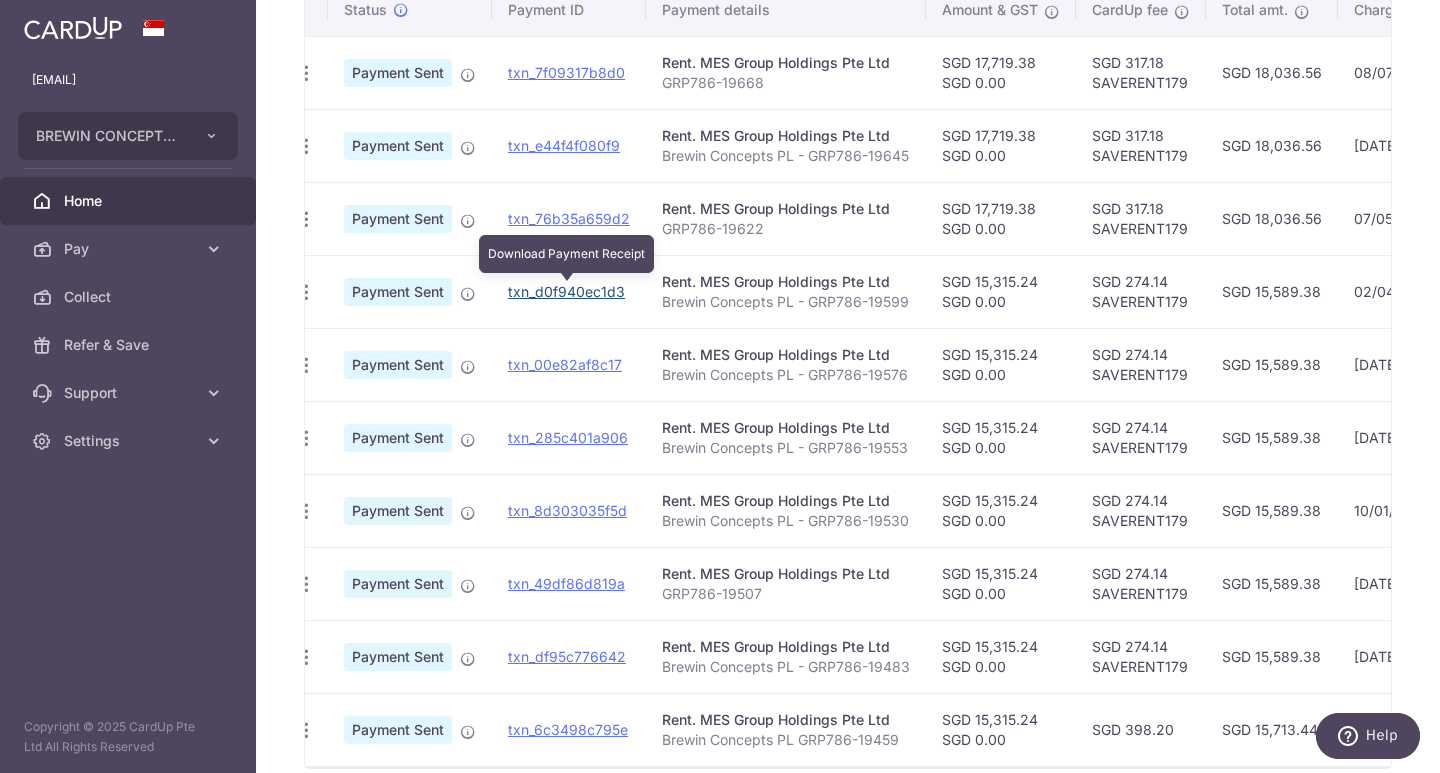 click on "txn_d0f940ec1d3" at bounding box center [566, 291] 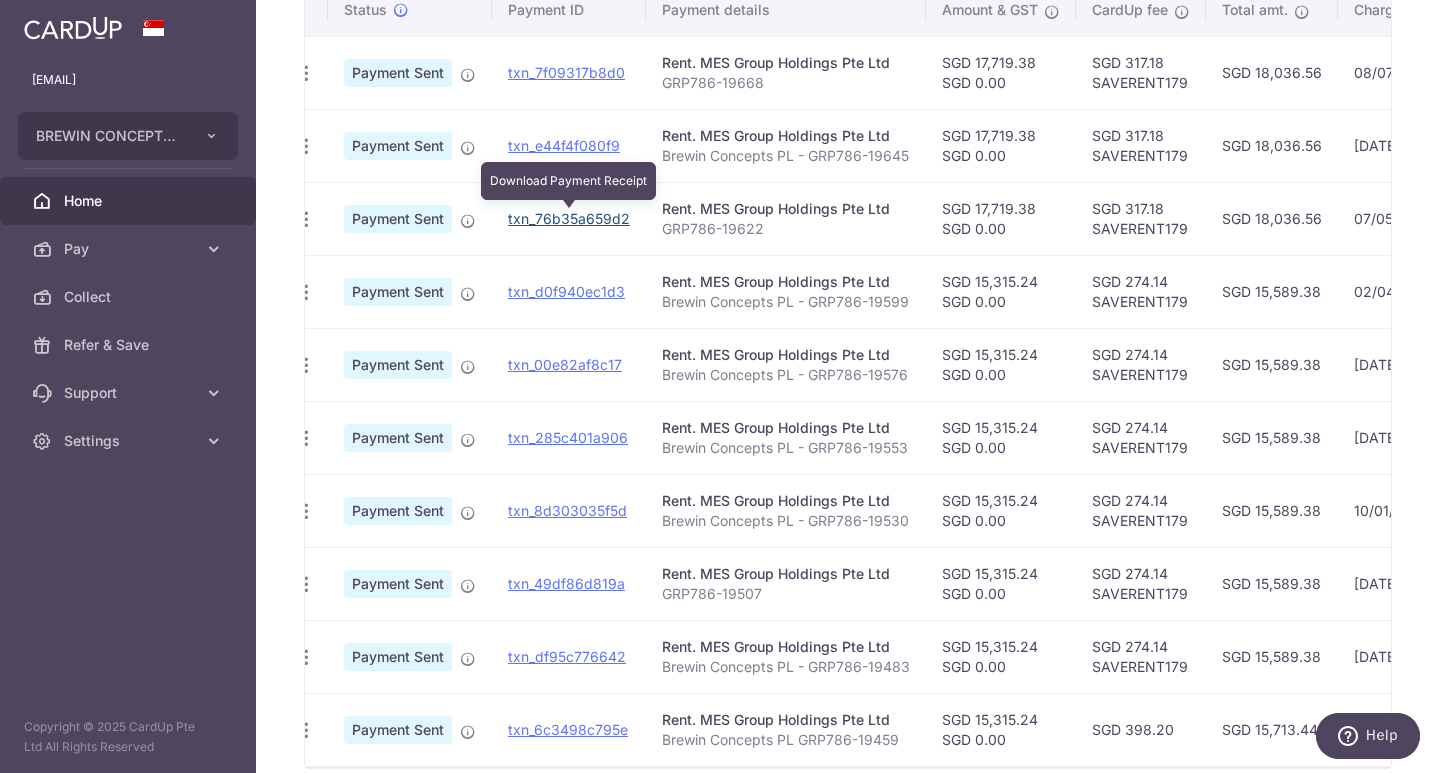 click on "txn_76b35a659d2" at bounding box center (569, 218) 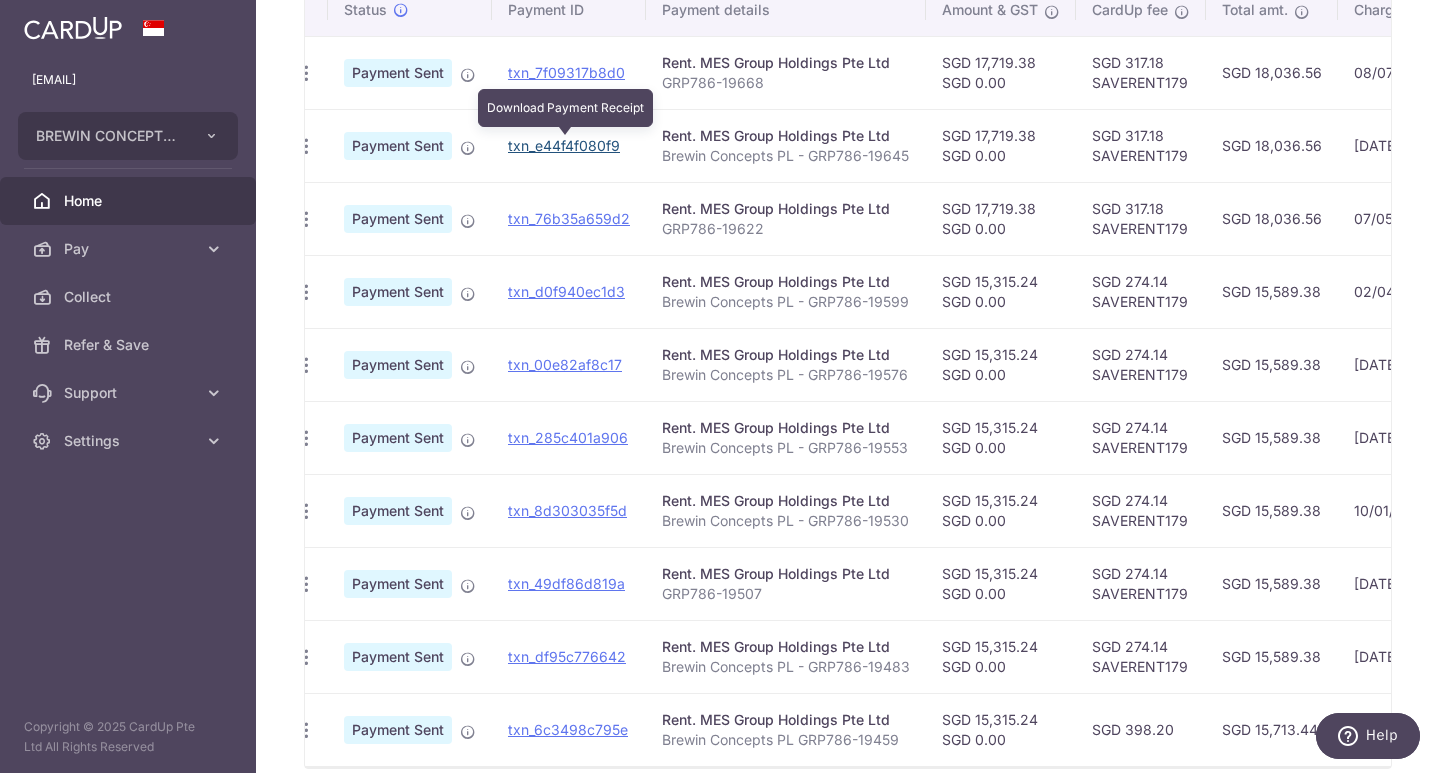 drag, startPoint x: 559, startPoint y: 138, endPoint x: 793, endPoint y: 91, distance: 238.67342 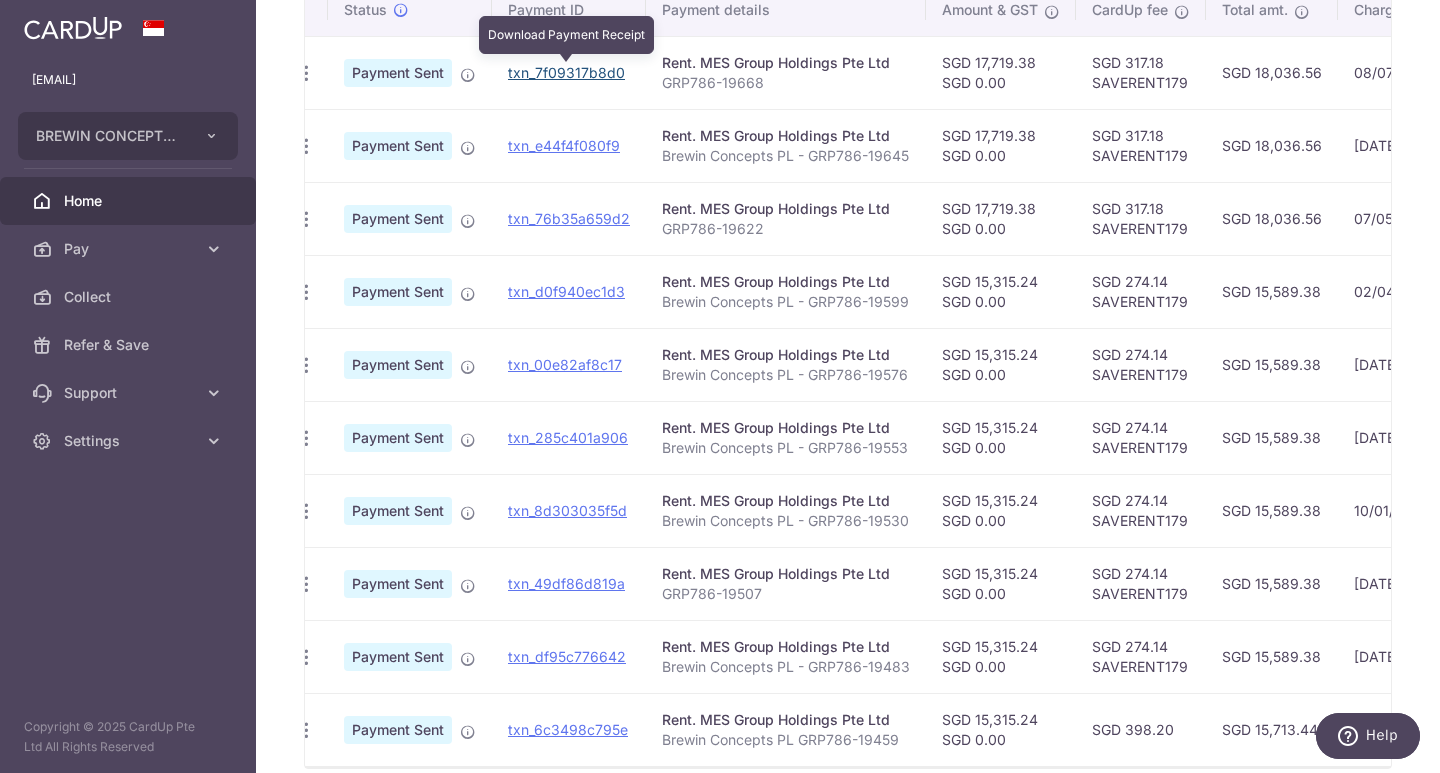 drag, startPoint x: 577, startPoint y: 71, endPoint x: 803, endPoint y: 95, distance: 227.27077 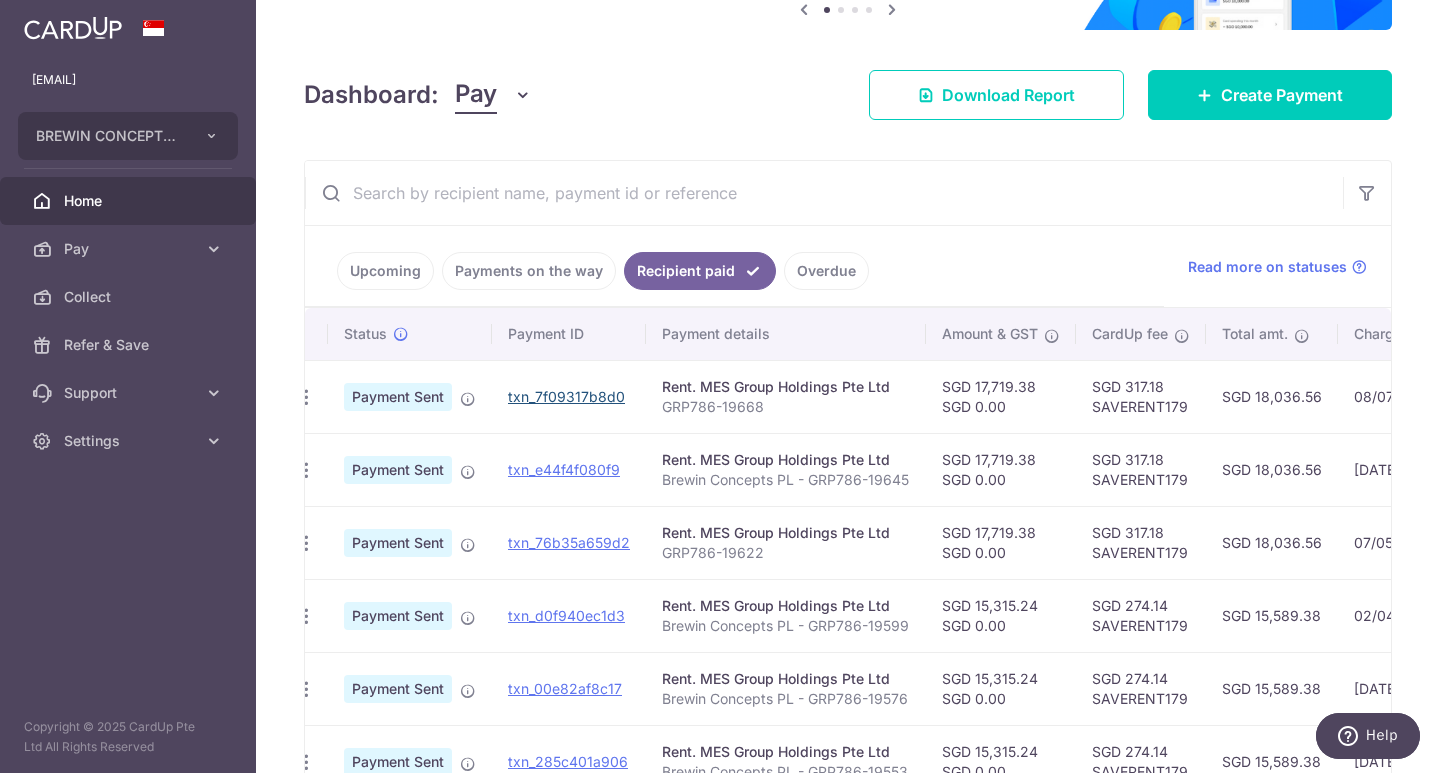 scroll, scrollTop: 126, scrollLeft: 0, axis: vertical 